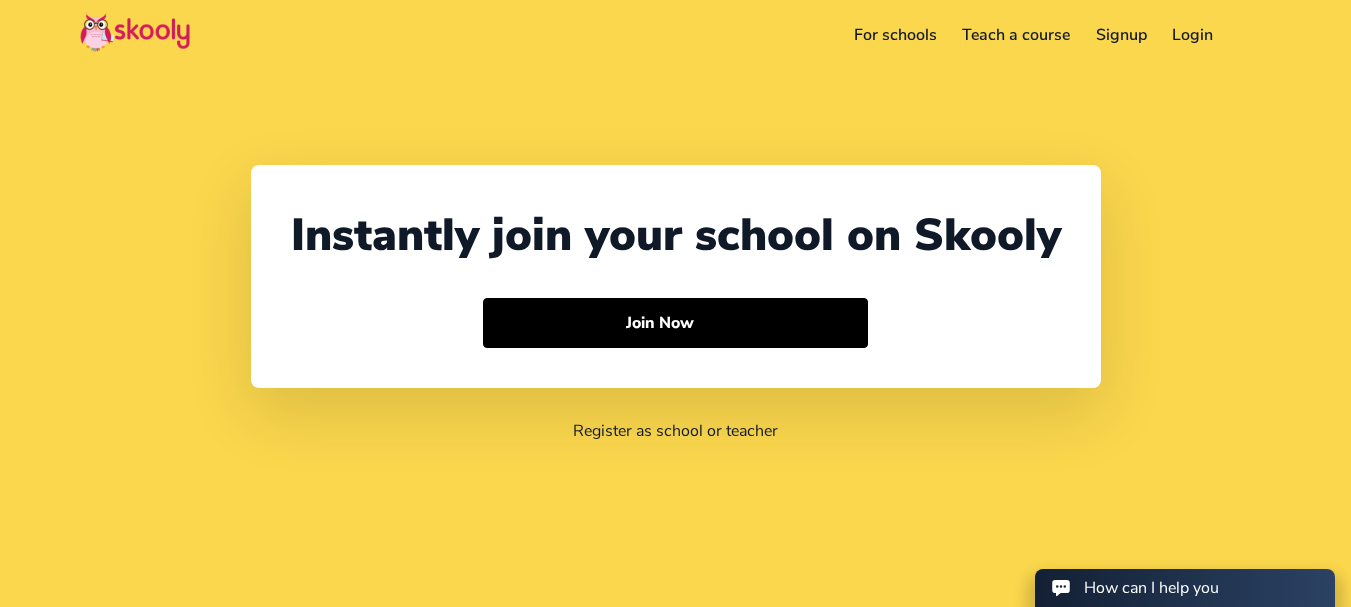 scroll, scrollTop: 0, scrollLeft: 0, axis: both 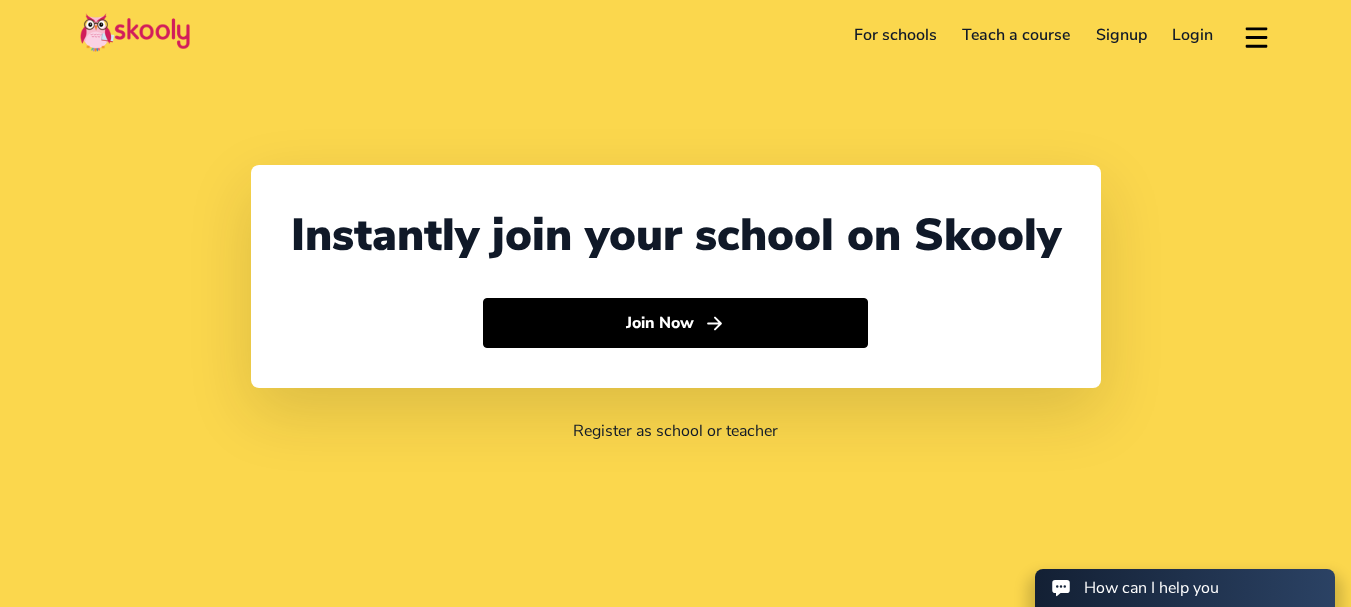 click on "Login" at bounding box center (1193, 35) 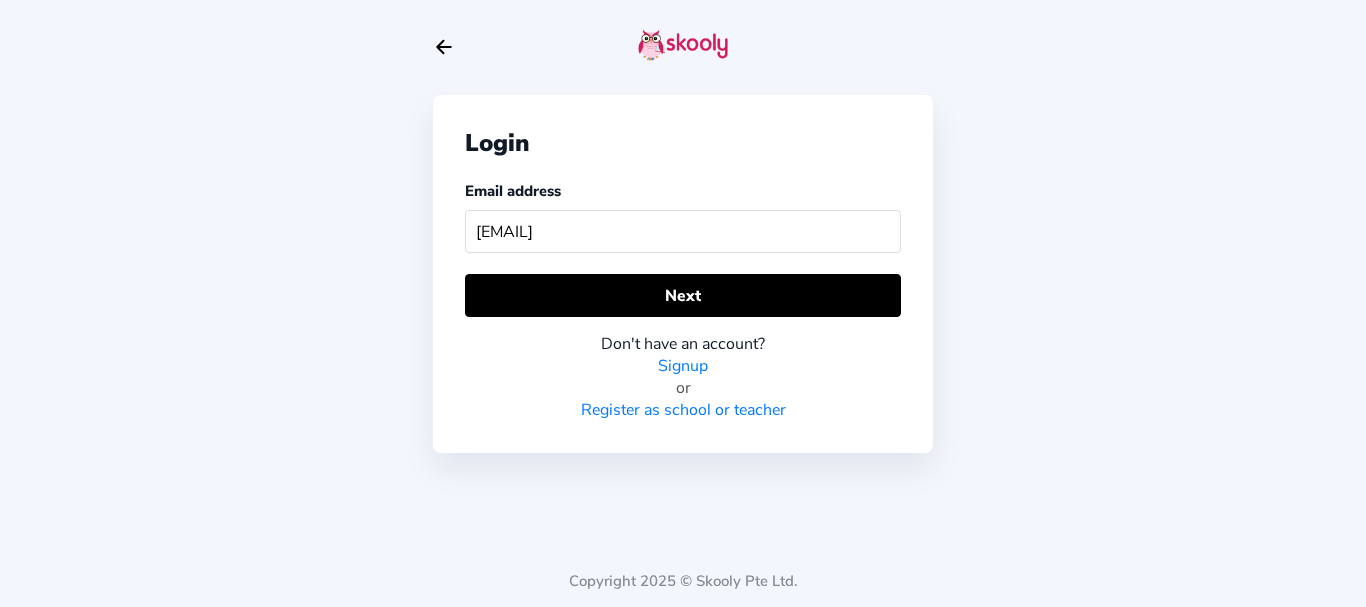 type on "[EMAIL]" 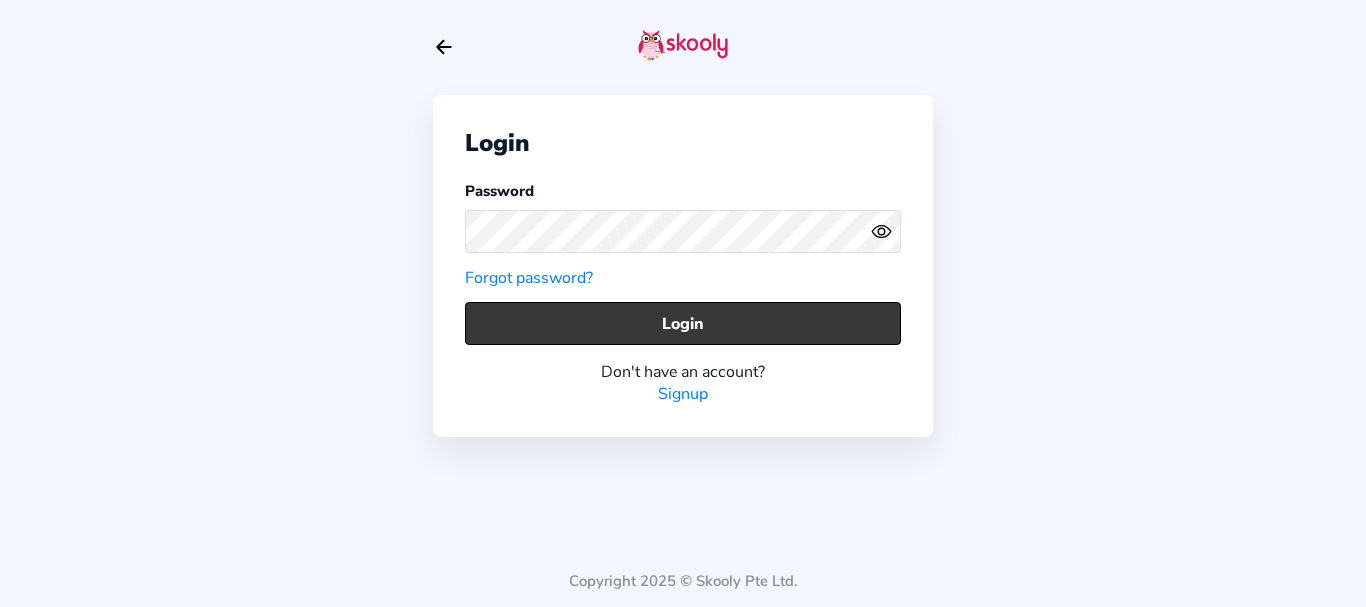 click on "Login" at bounding box center [683, 323] 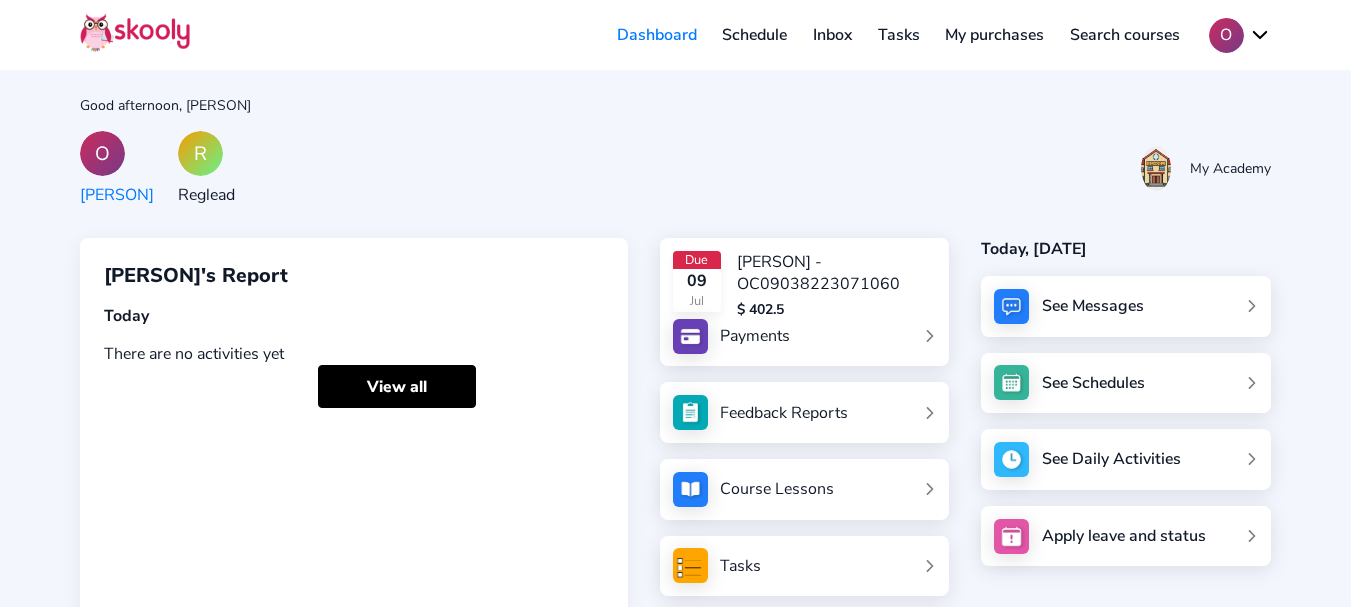 click on "O" at bounding box center [1240, 35] 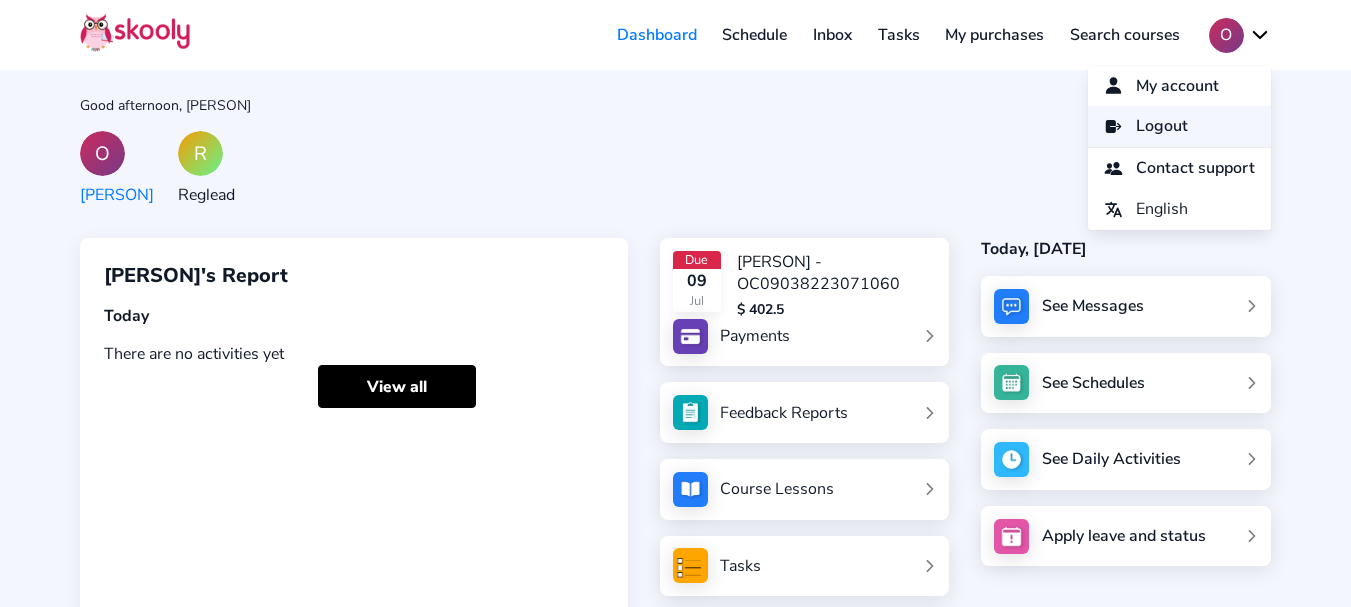click on "Logout" at bounding box center (1162, 126) 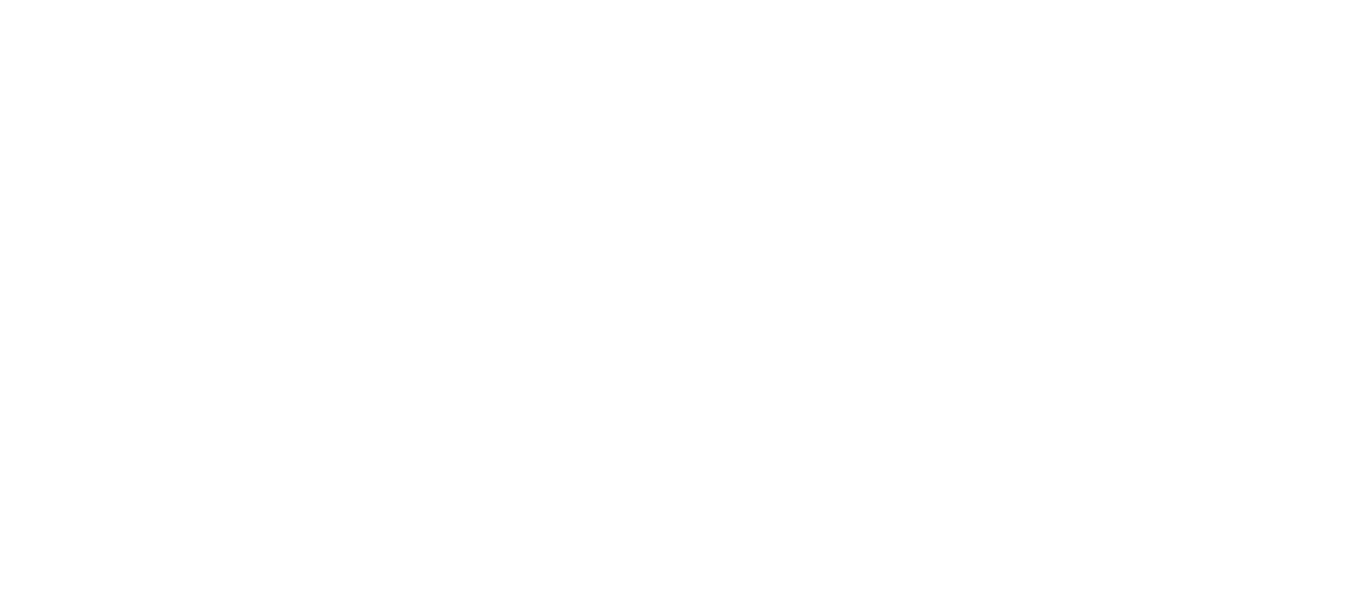 scroll, scrollTop: 0, scrollLeft: 0, axis: both 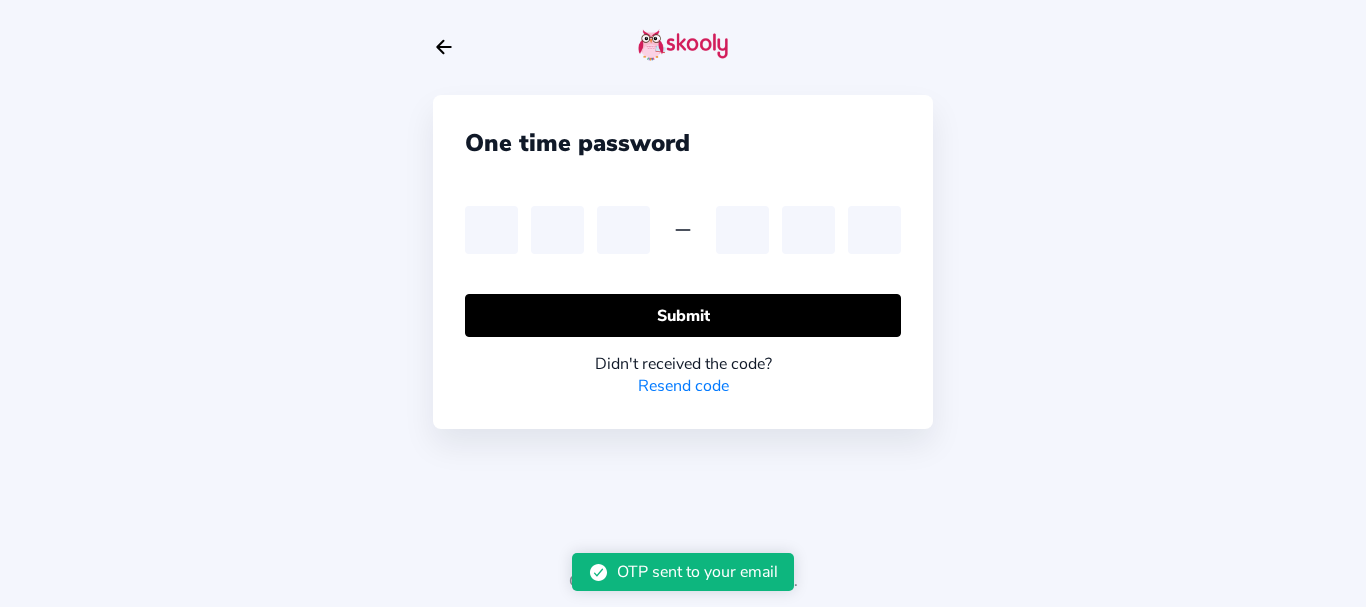 click on "One time password  Submit  Didn't received the code? Resend code Copyright 2025 © Skooly Pte Ltd." at bounding box center [683, 303] 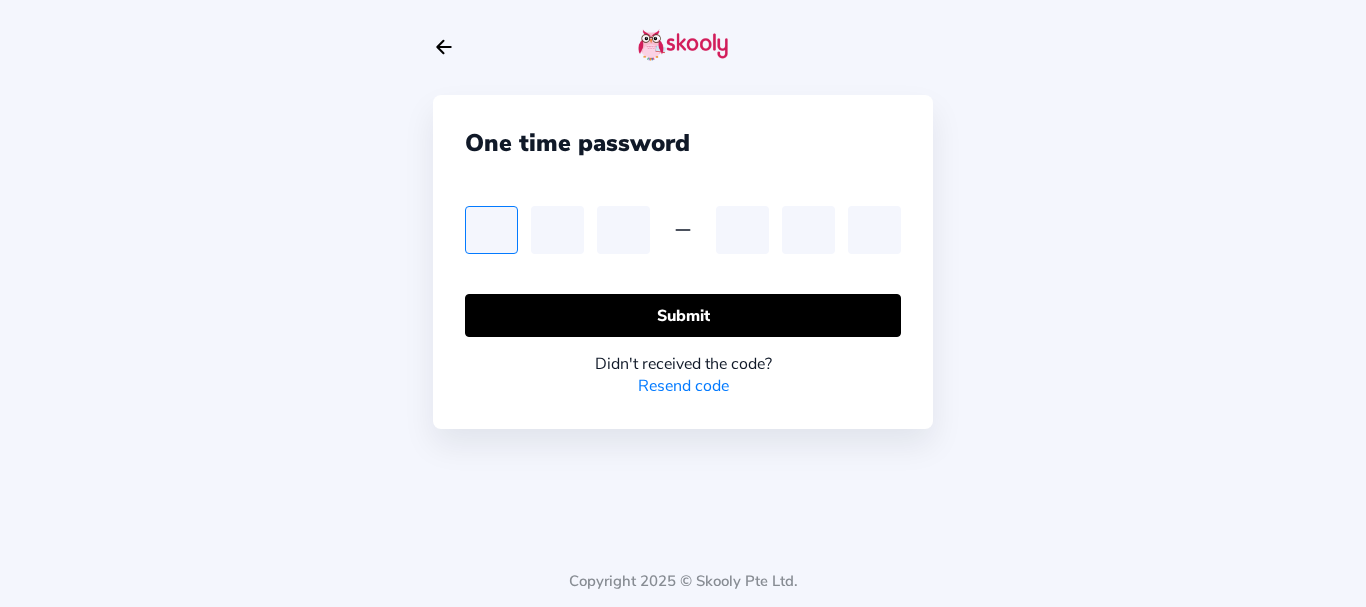 click at bounding box center [491, 230] 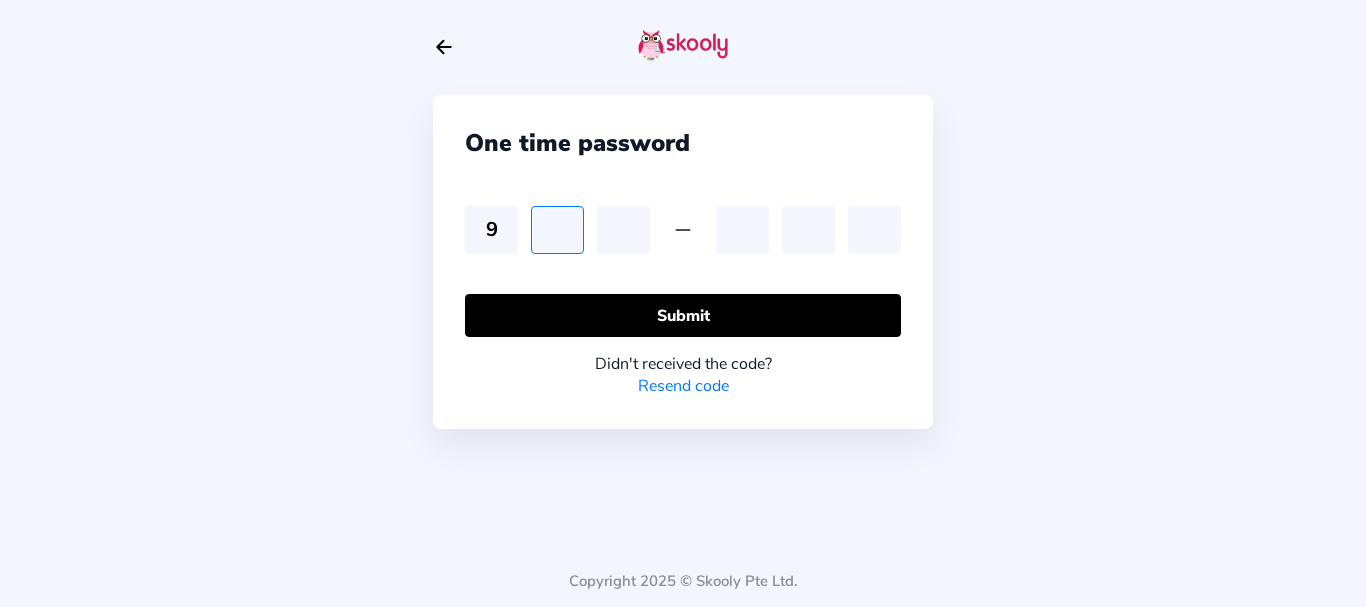 type on "5" 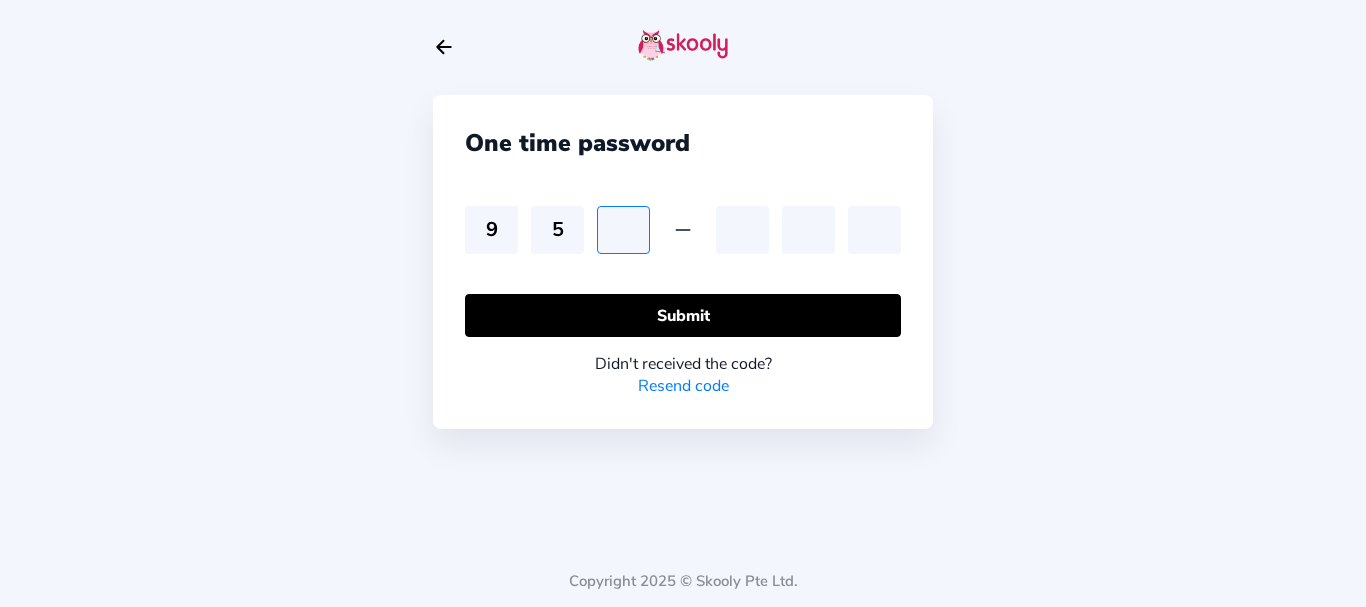 type on "9" 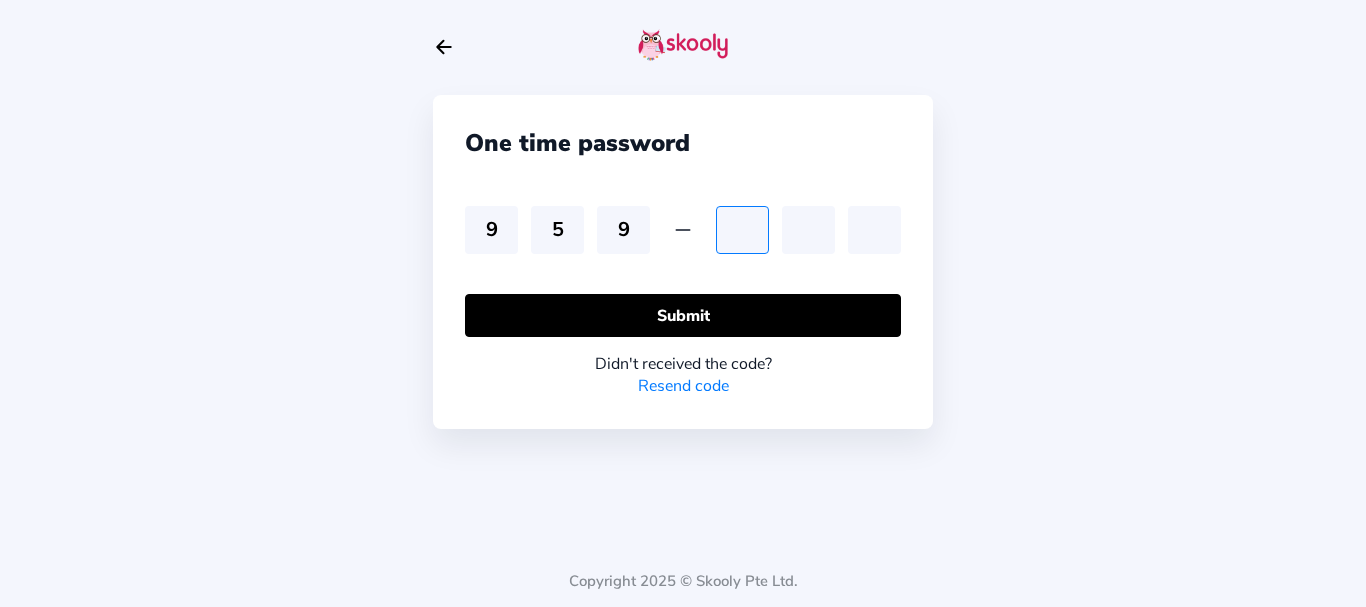 type on "2" 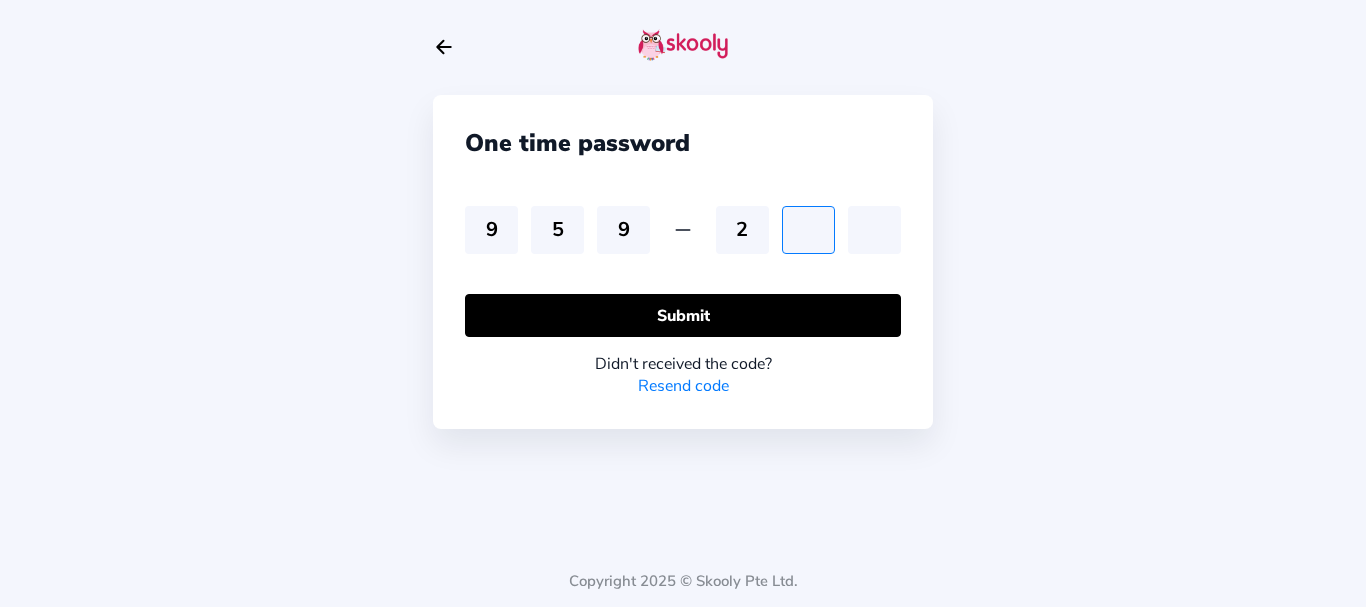 type on "9" 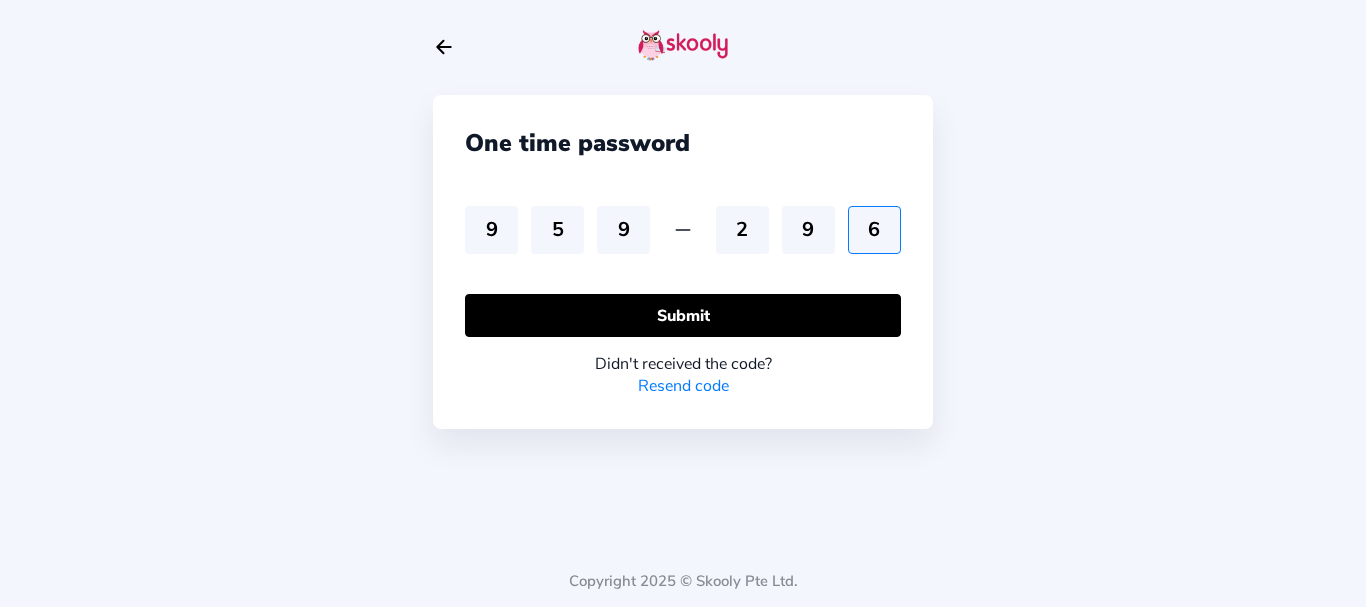 click on "6" at bounding box center [623, 230] 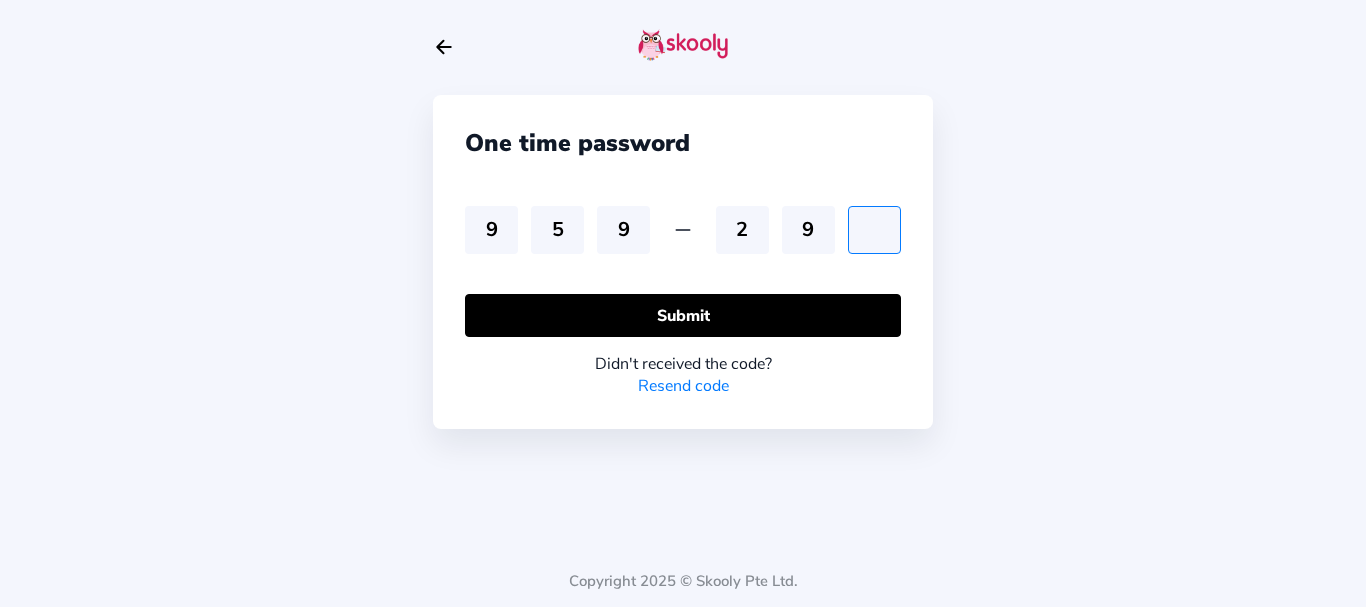 type on "5" 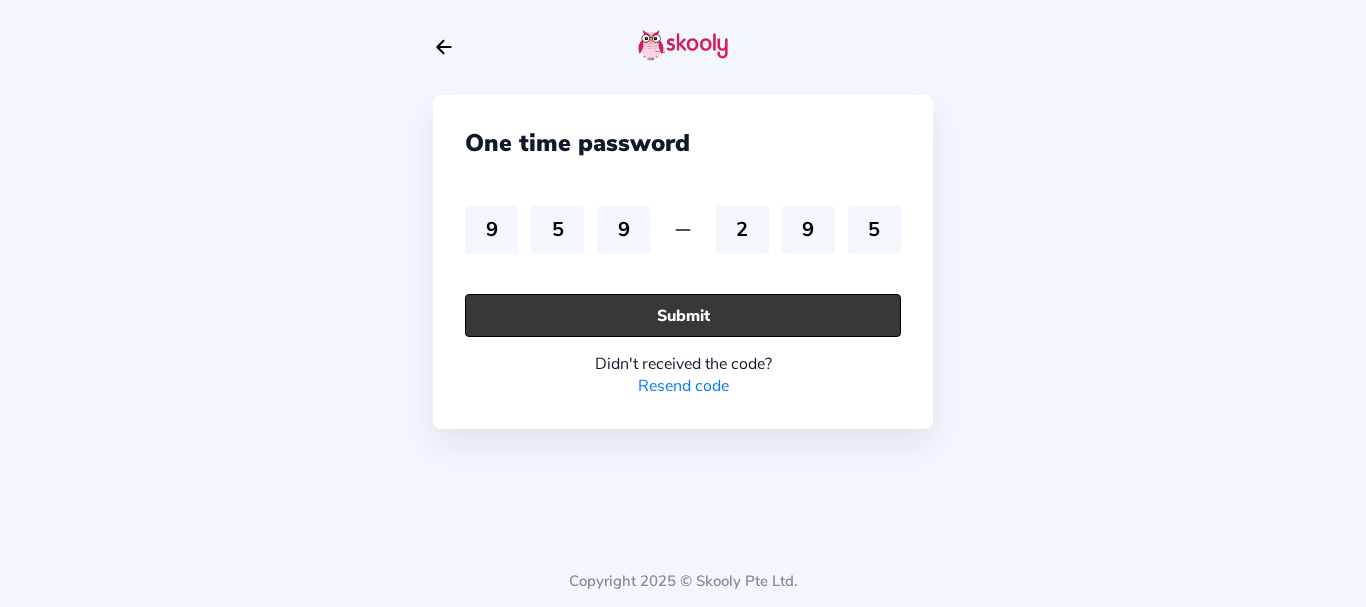 click on "Submit" at bounding box center [683, 315] 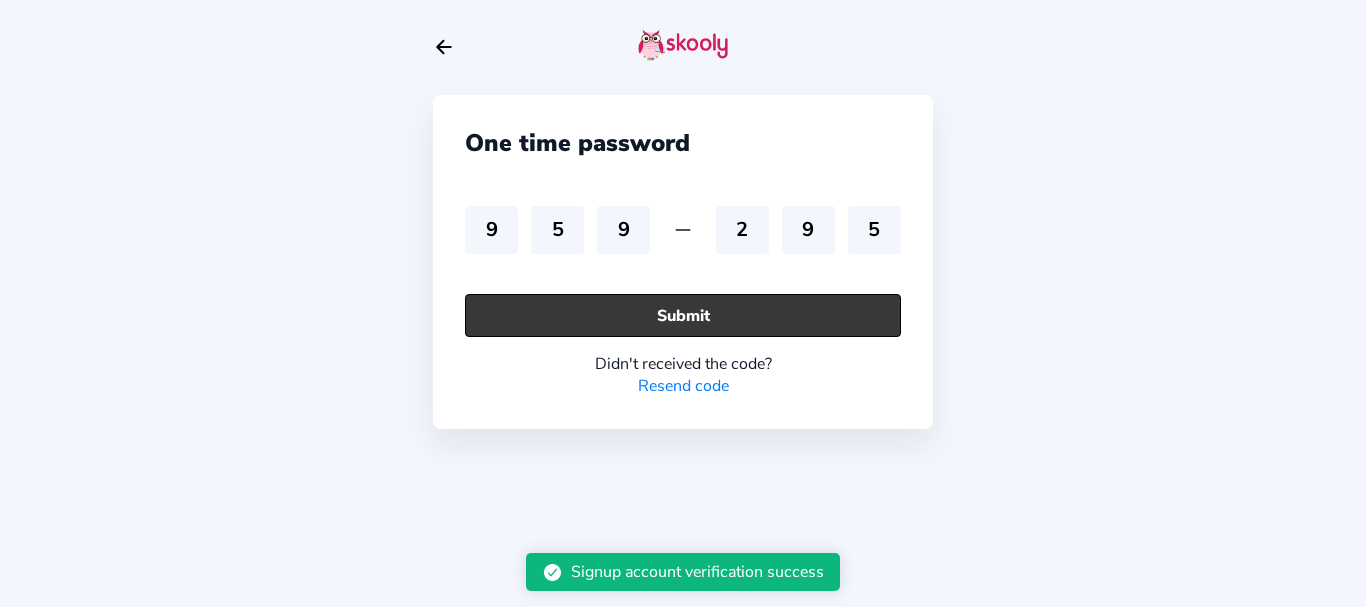 type 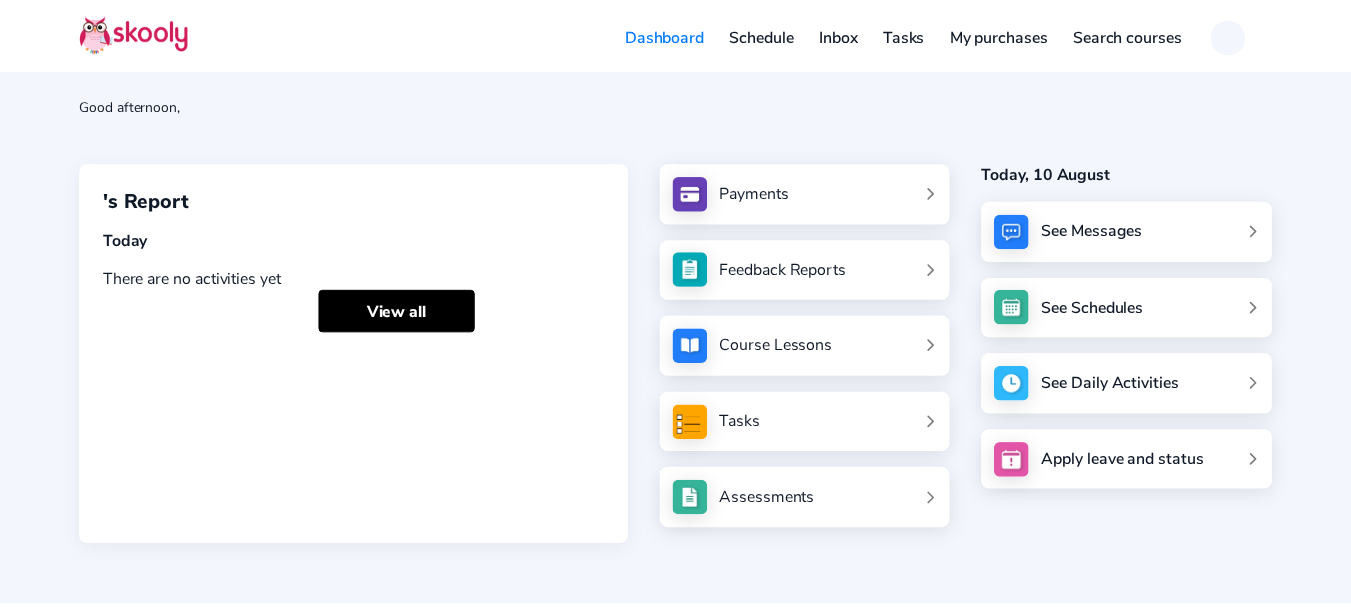 scroll, scrollTop: 0, scrollLeft: 0, axis: both 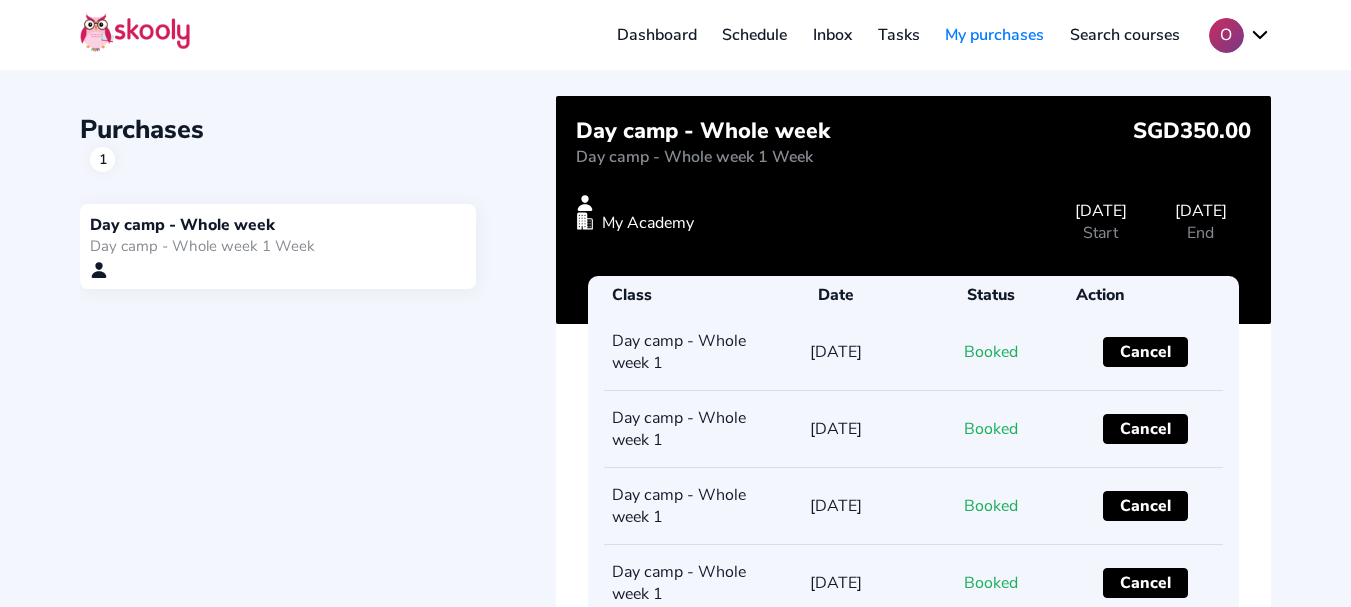 drag, startPoint x: 1006, startPoint y: 210, endPoint x: 1232, endPoint y: 204, distance: 226.07964 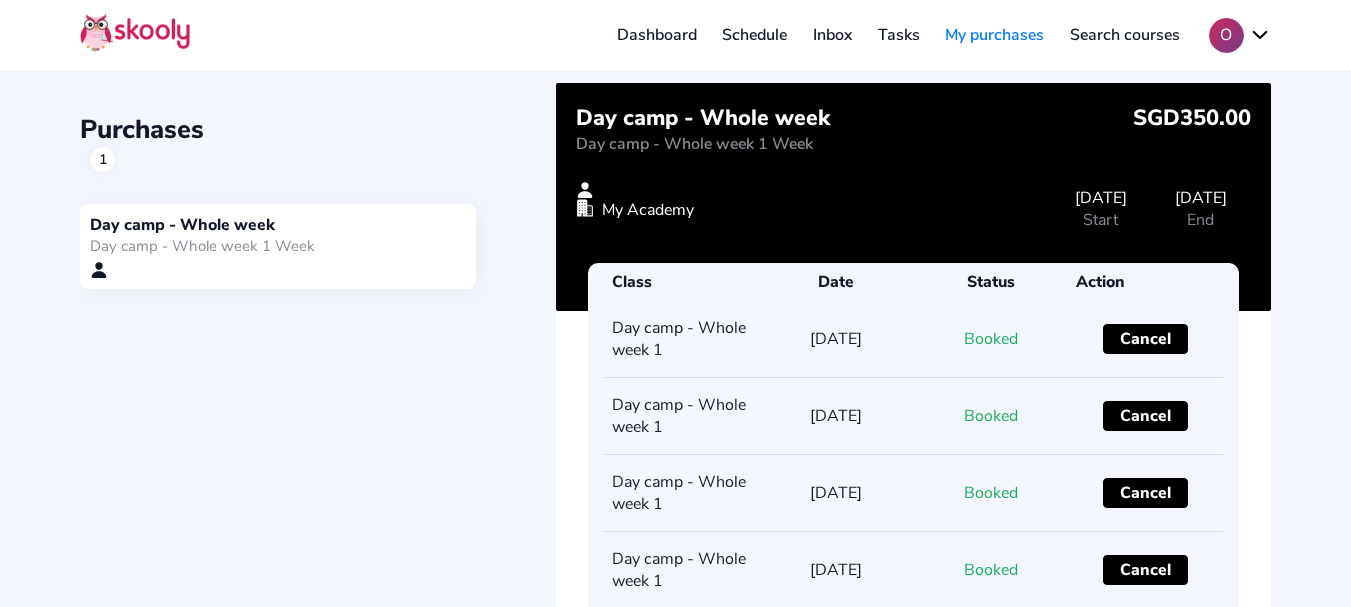 scroll, scrollTop: 0, scrollLeft: 0, axis: both 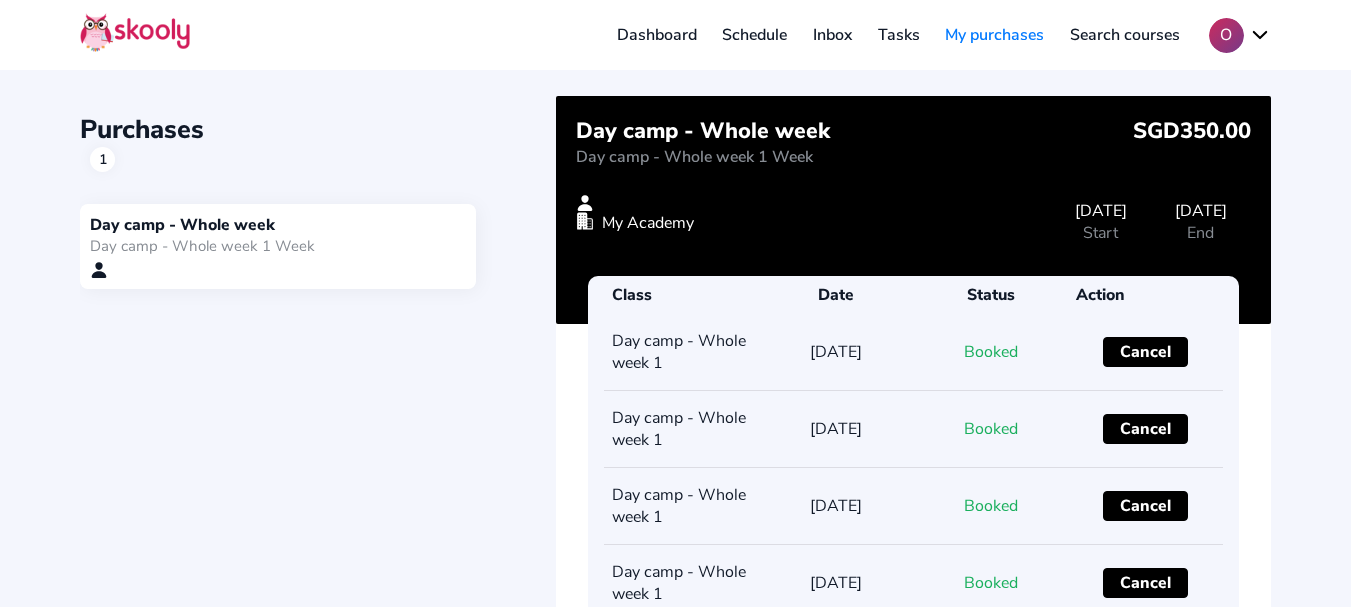 drag, startPoint x: 1258, startPoint y: 37, endPoint x: 1247, endPoint y: 39, distance: 11.18034 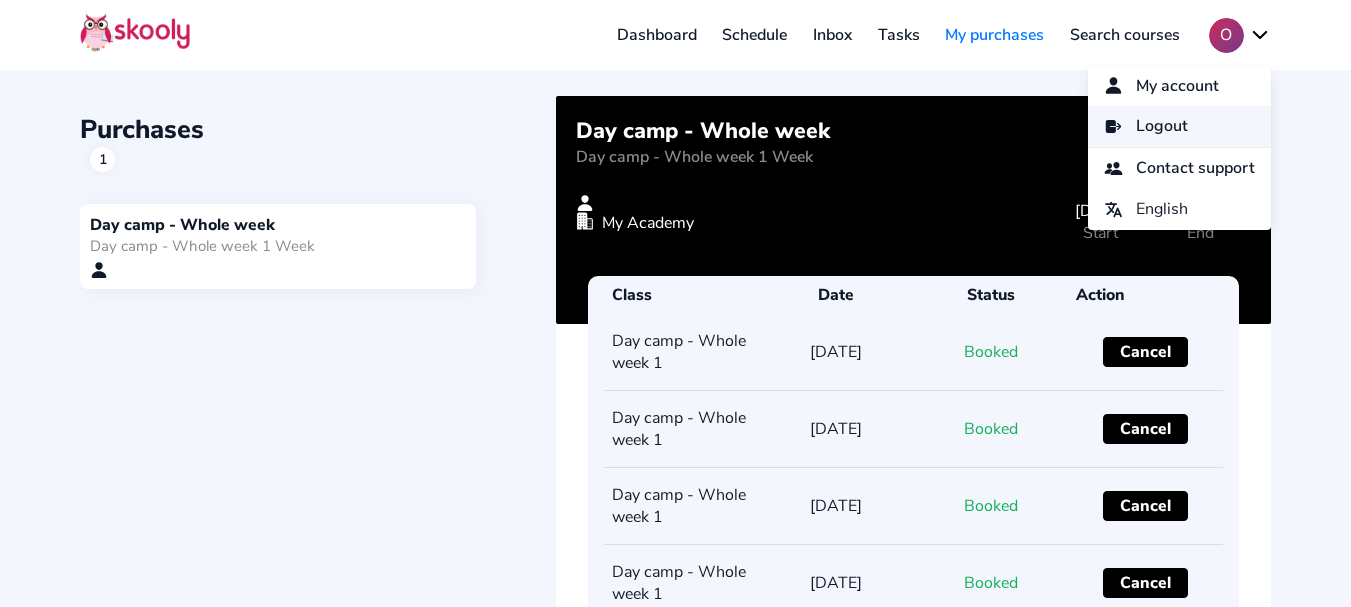 click on "Logout" at bounding box center (1179, 126) 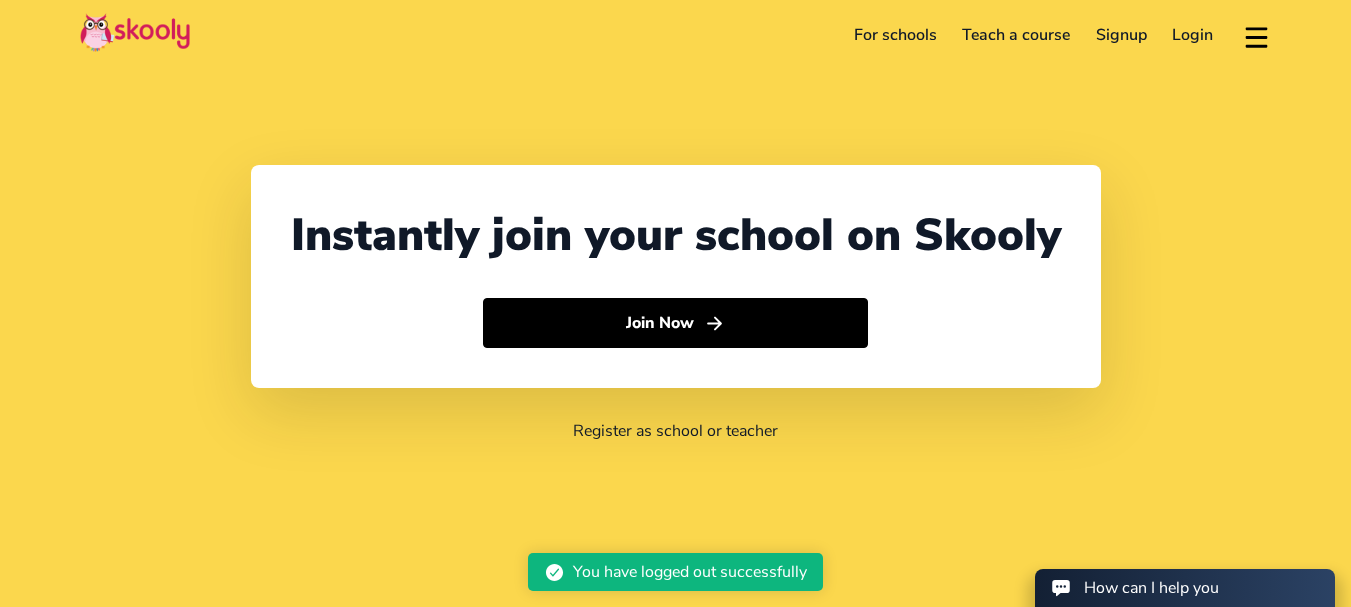 click on "Login" at bounding box center [1193, 35] 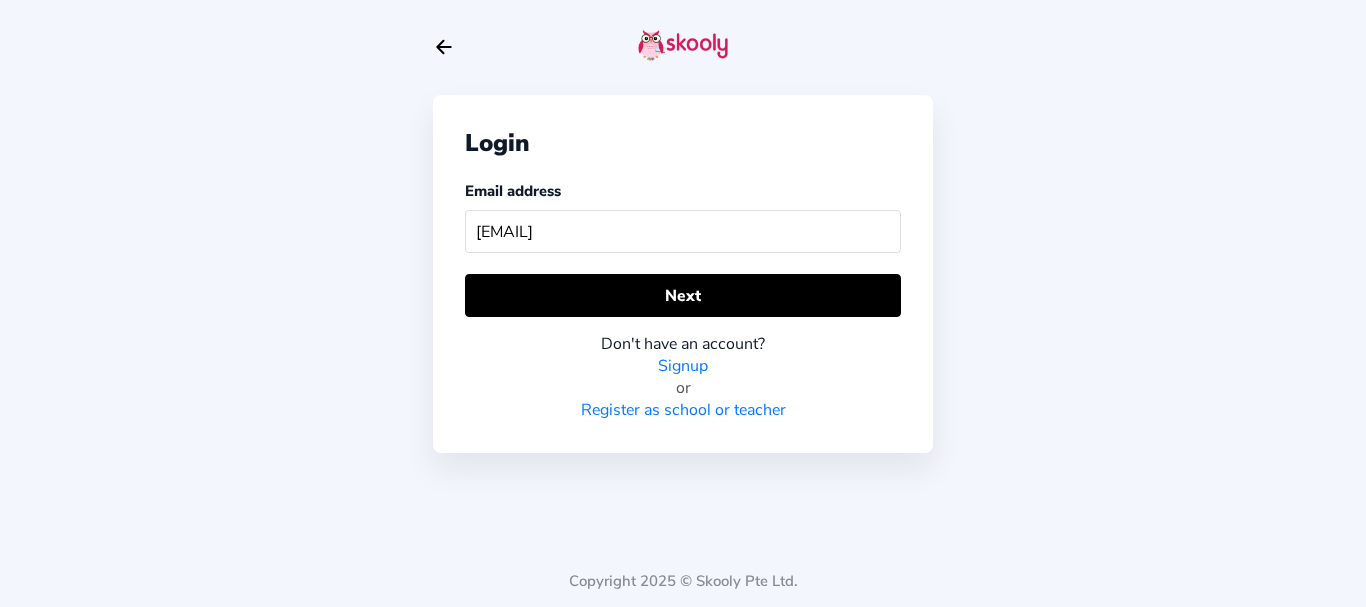 type on "mohanaprasath@finoculus.com" 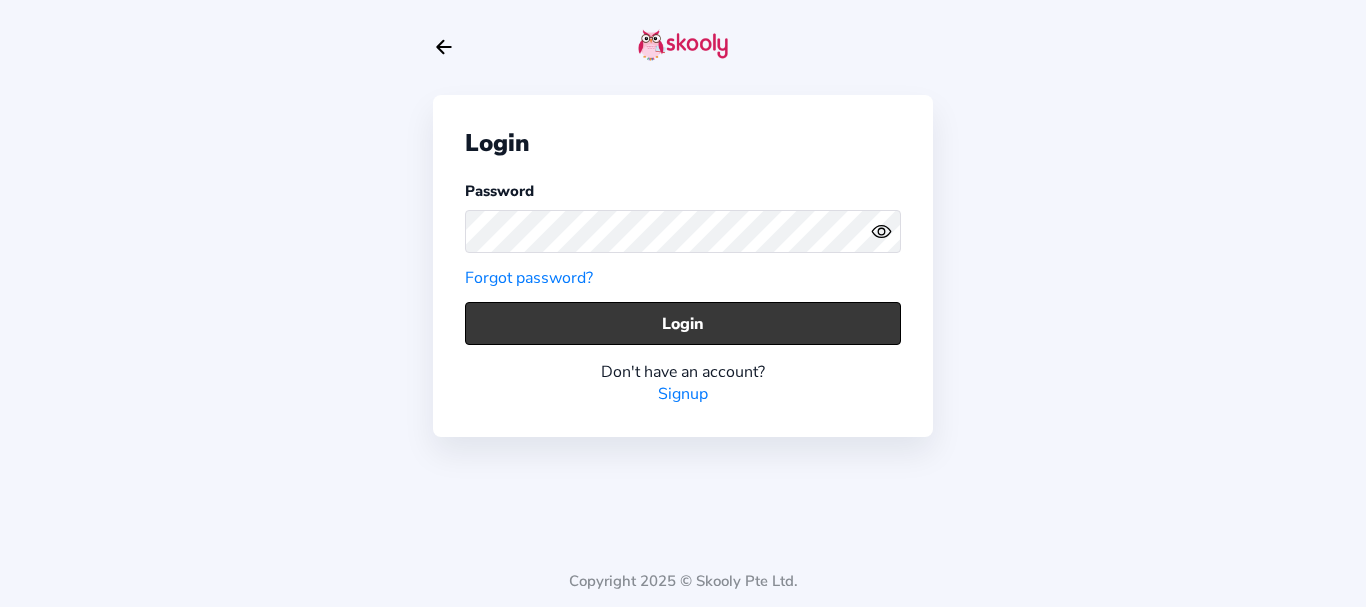 click on "Login" at bounding box center (683, 323) 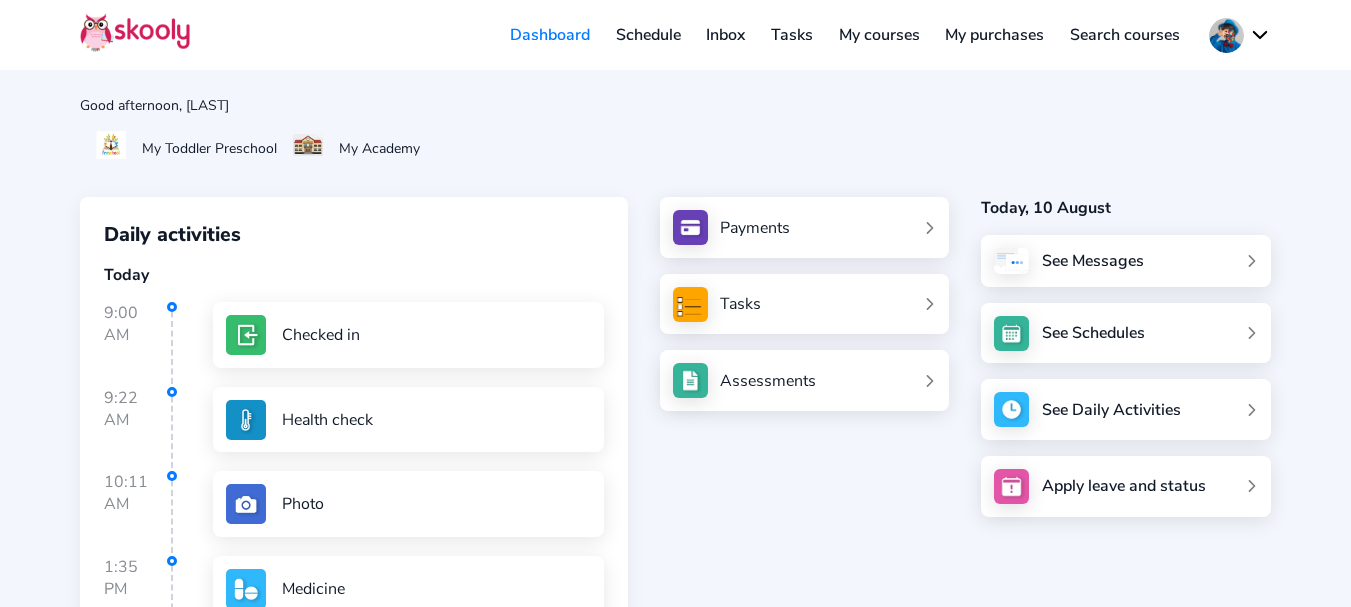 click on "My purchases" at bounding box center [994, 35] 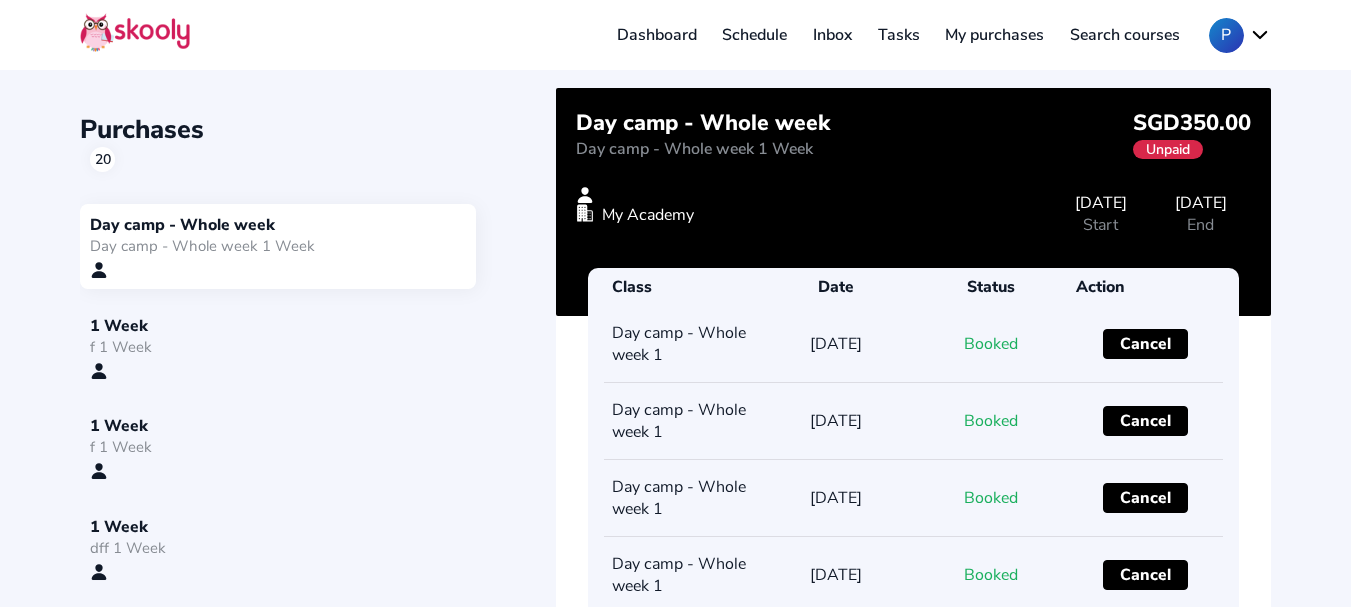 scroll, scrollTop: 0, scrollLeft: 0, axis: both 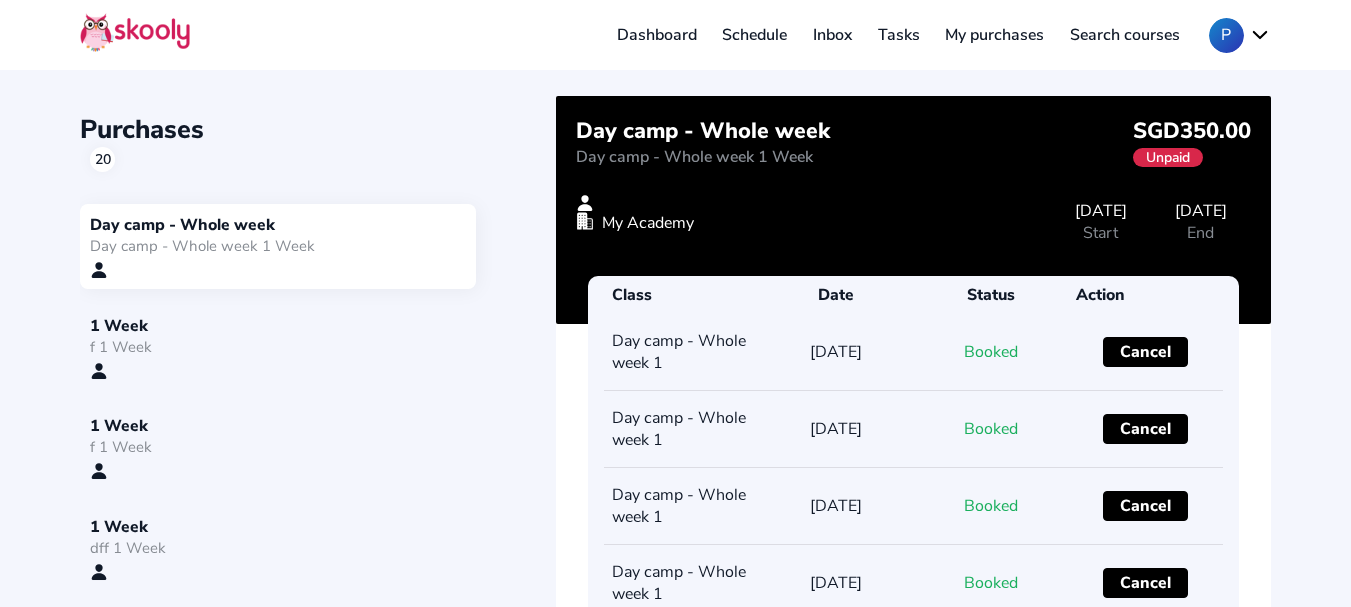 click on "Purchases 20 Day camp - Whole week Day camp - Whole week 1 Week 1 Week  f 1 Week 1 Week  f 1 Week 1 Week  dff 1 Week 1 Week  dff 1 Week 1 Week  dff 1 Week 1 Week  dff 1 Week 1 Week  dff 1 Week 1 Week  dff 1 Week 1 Week  dff 1 Week 1 Week  dff 1 Week 1 Week  dff 1 Week 1 Week  f 1 Week 1 Week  f 1 Week New sub  Sub  1 Month sub Fee 1 Month Day camp Weekly Weekly day camp fee 1 Week 1 Week  dff 1 Week  Day camp - Whole week  Day camp - Whole week 1 Week  SGD350.00  Unpaid My Academy 15-Jul-2025 Start 22-Jul-2025 End Class Date Status Action Day camp - Whole week 1 15-Jul-2025 Booked Cancel Day camp - Whole week 1 16-Jul-2025 Booked Cancel Day camp - Whole week 1 17-Jul-2025 Booked Cancel Day camp - Whole week 1 18-Jul-2025 Booked Cancel Day camp - Whole week 1 19-Jul-2025 Booked Cancel Day camp - Whole week 1 20-Jul-2025 Booked Cancel Day camp - Whole week 1 21-Jul-2025 Booked Cancel Day camp - Whole week 1 22-Jul-2025 Booked Cancel Available Classes No available classes found." at bounding box center [675, 516] 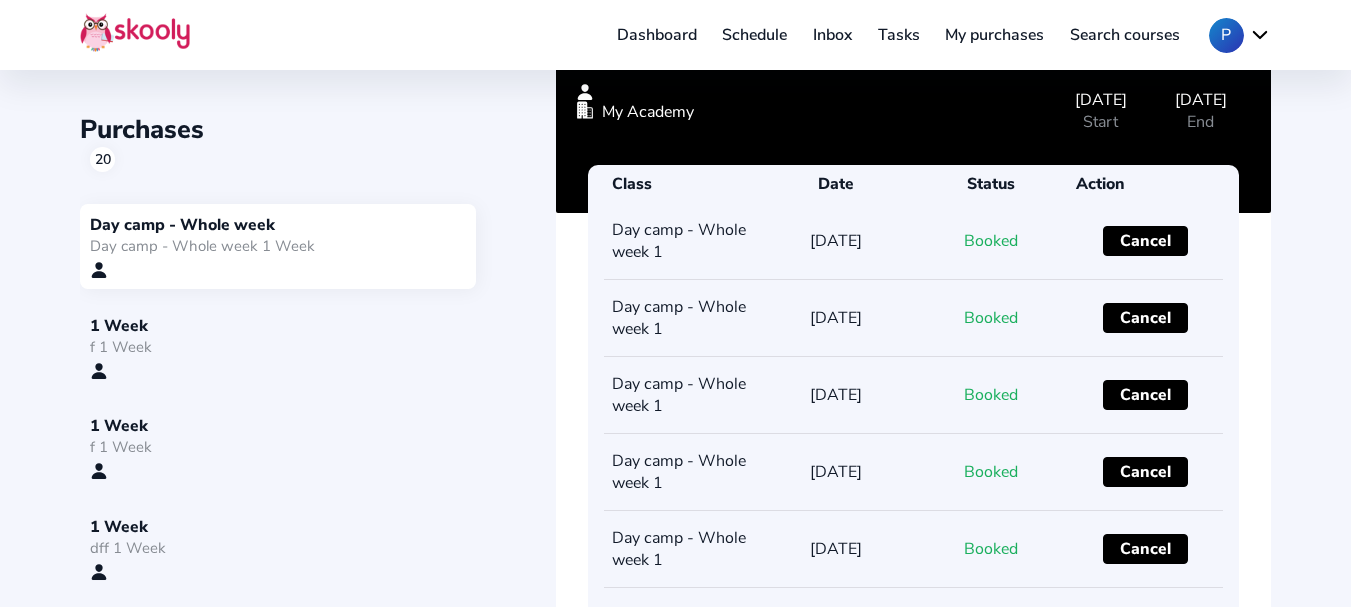 scroll, scrollTop: 0, scrollLeft: 0, axis: both 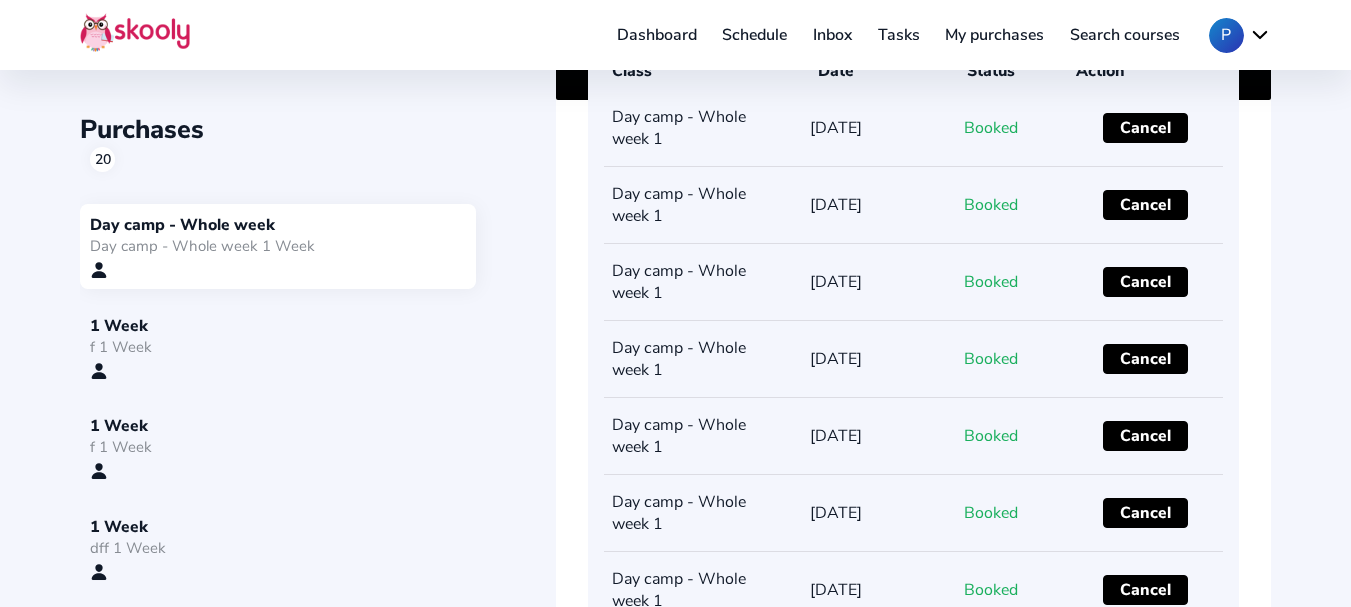 click on "P" at bounding box center (1240, 35) 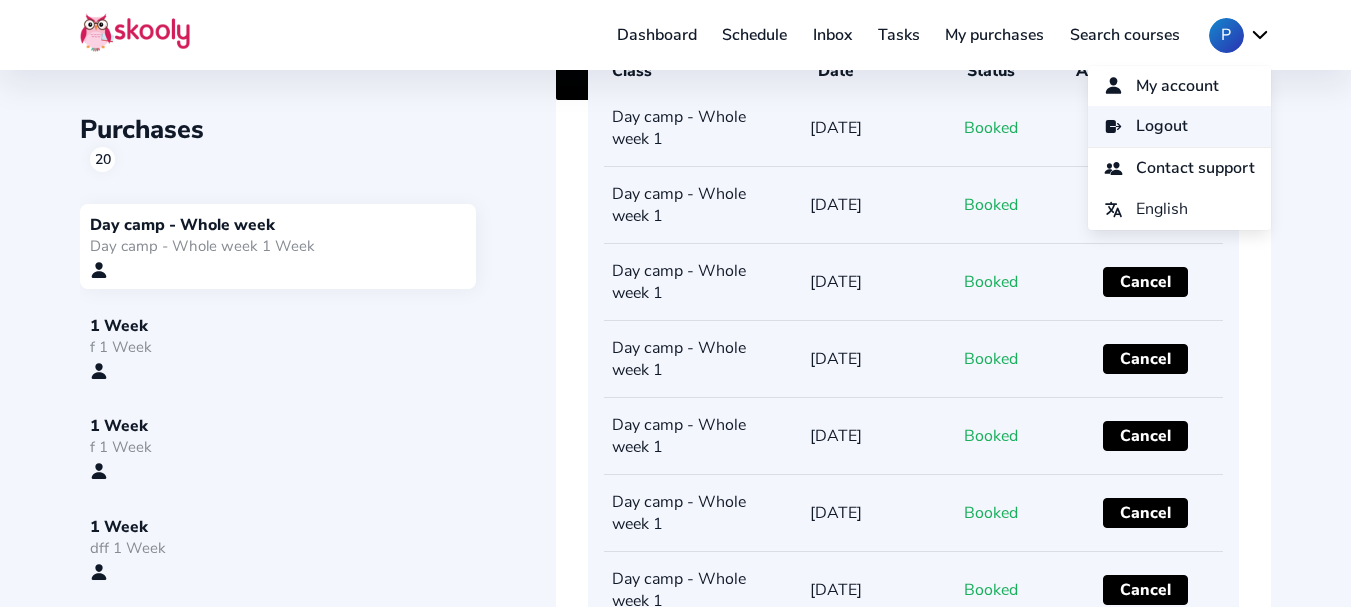 click on "Logout" at bounding box center [1162, 126] 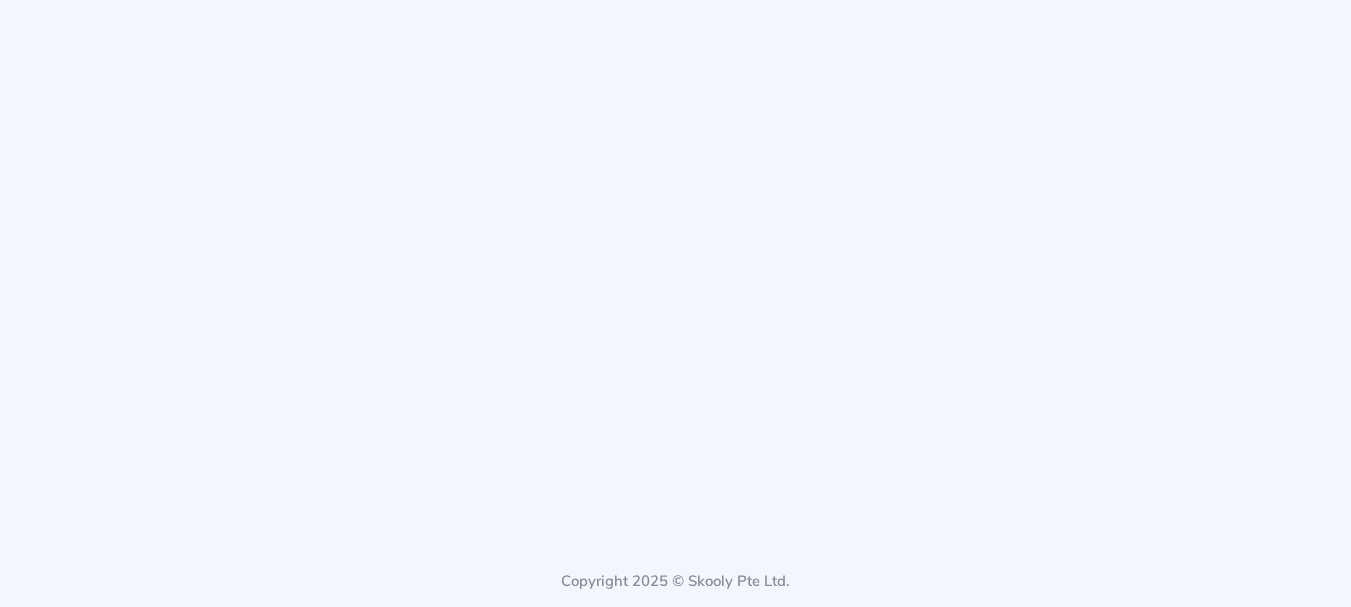 scroll, scrollTop: 0, scrollLeft: 0, axis: both 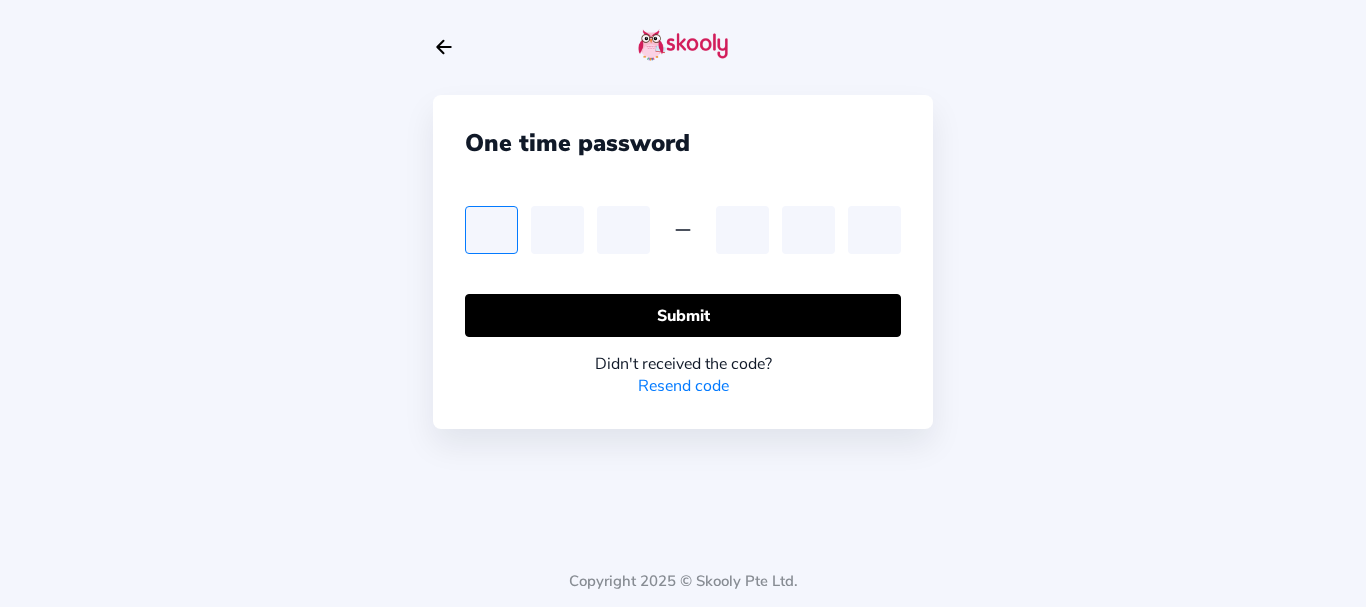 type on "3" 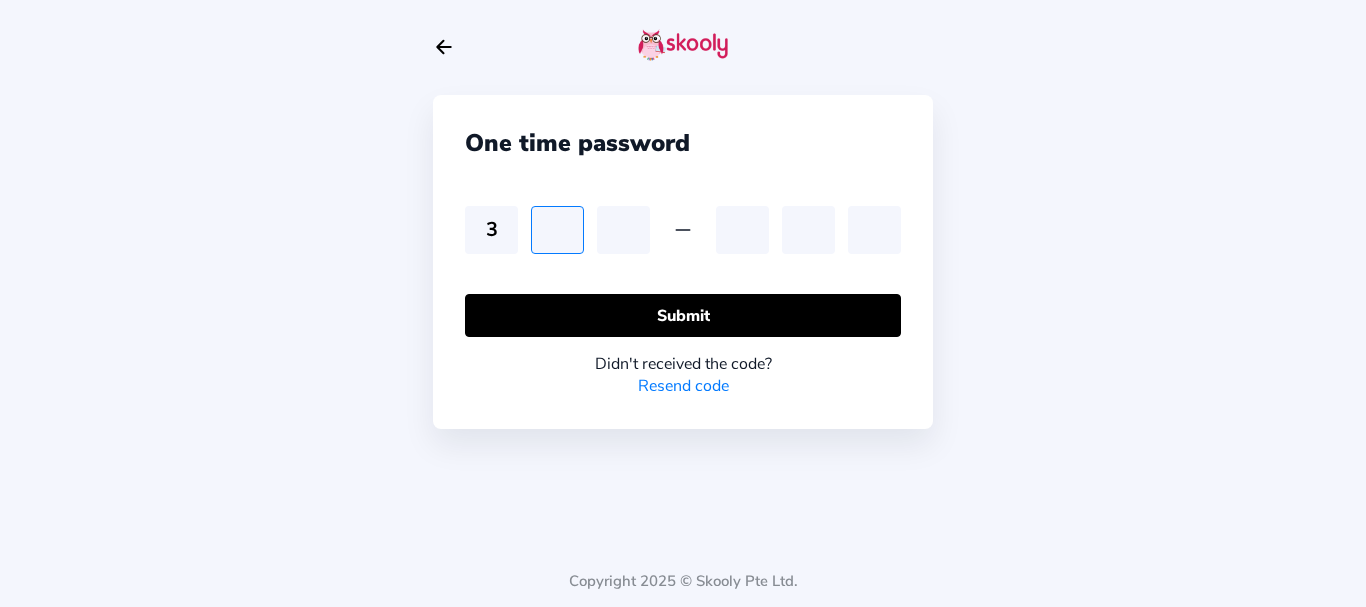 type on "0" 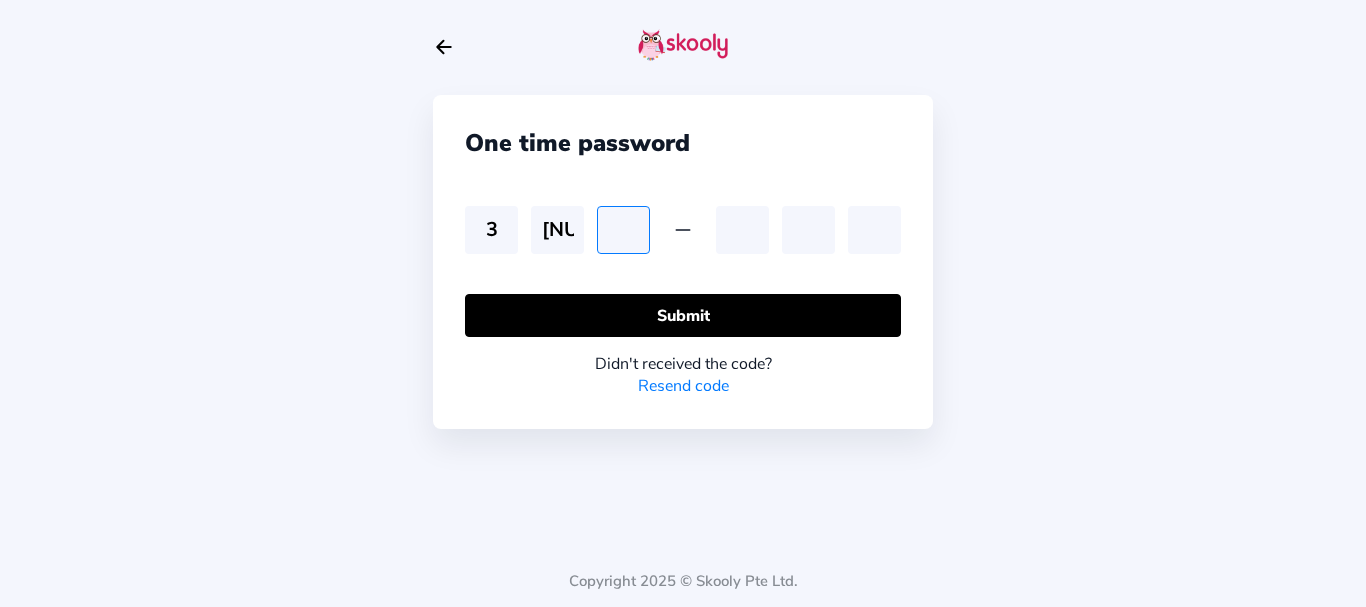 type on "0" 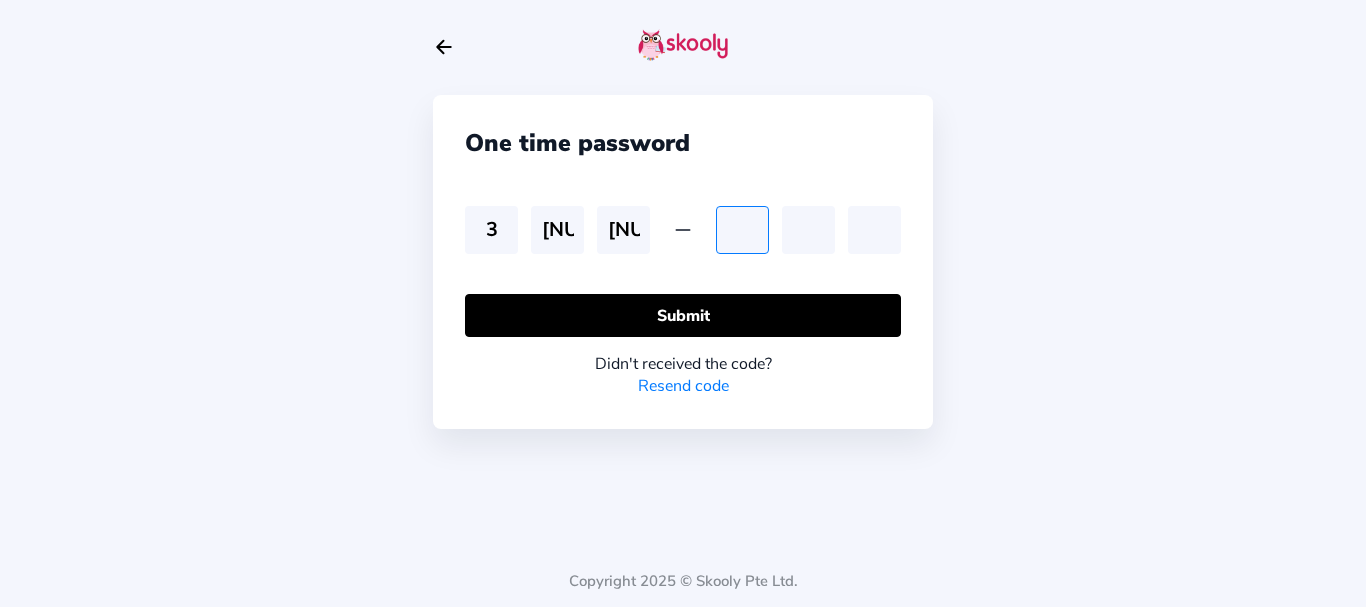 type on "0" 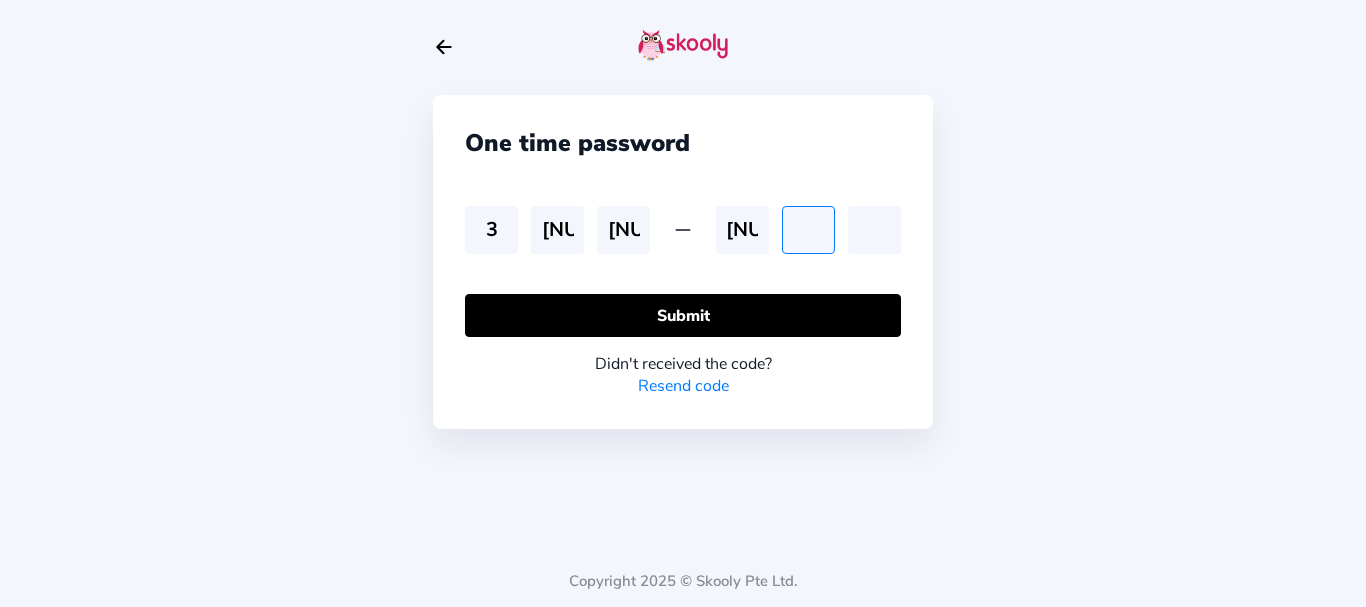 type on "8" 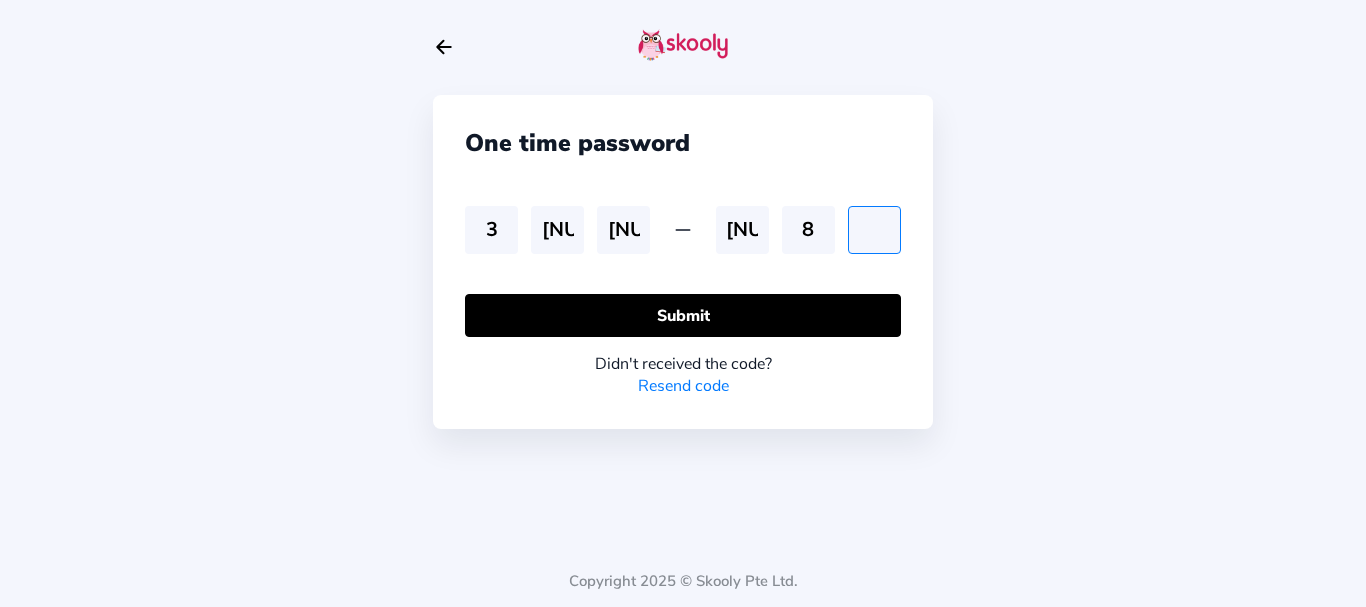 type on "3" 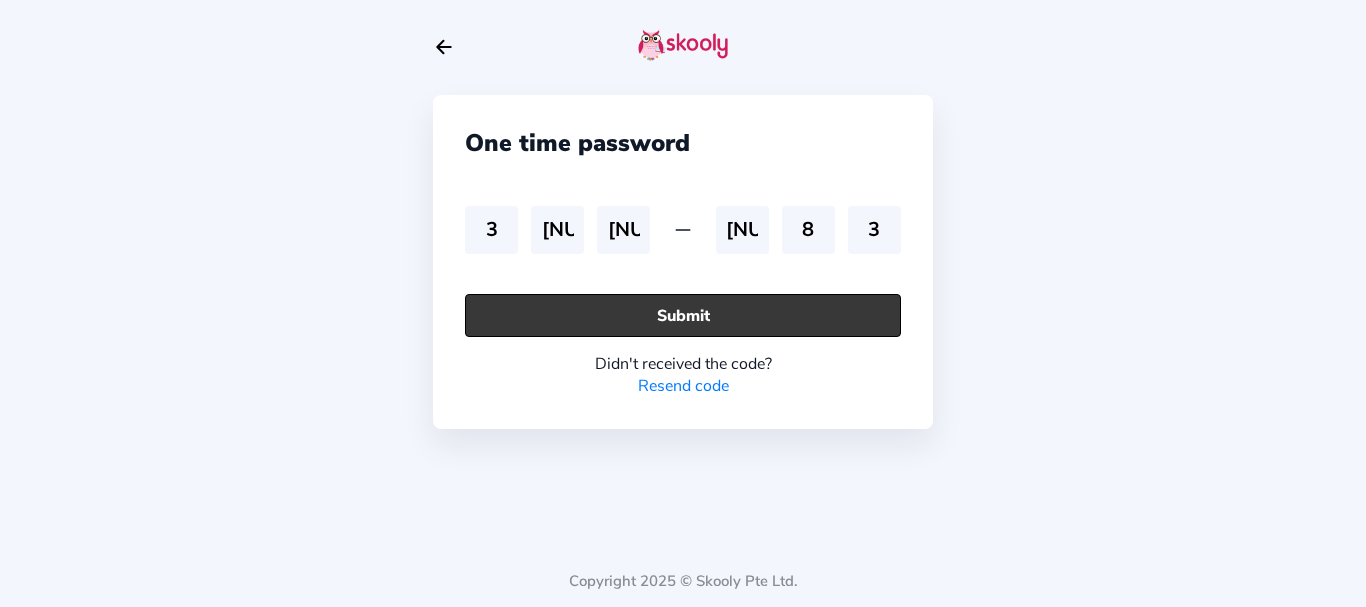 click on "Submit" at bounding box center [683, 315] 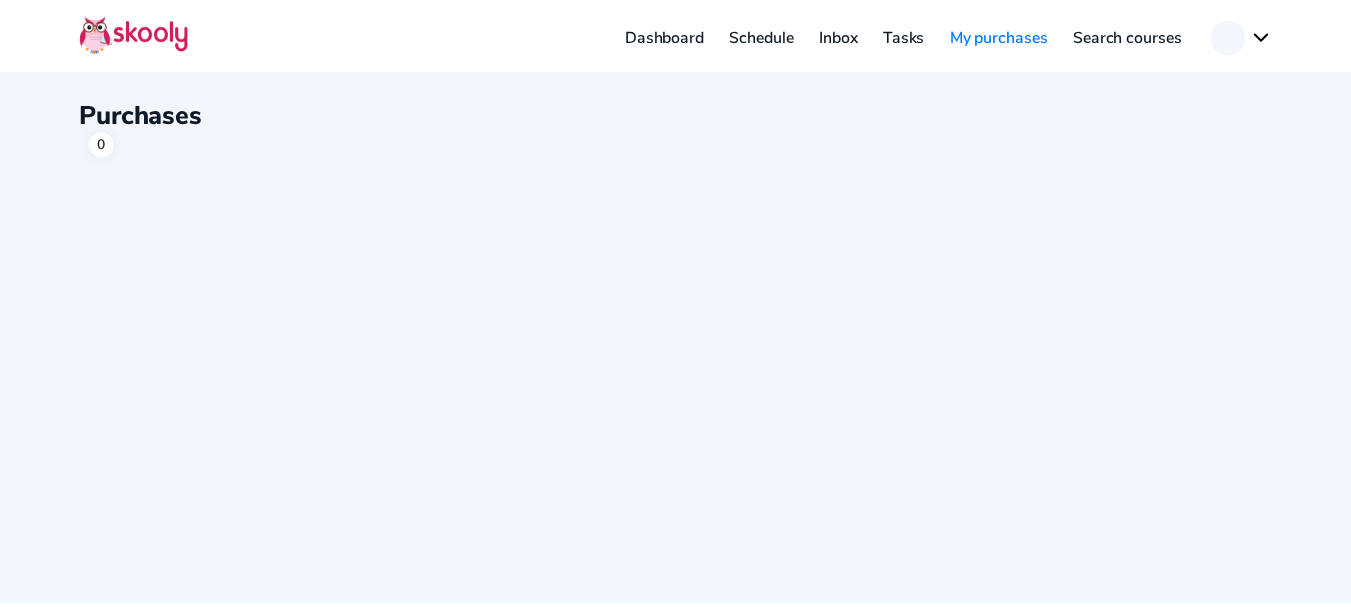 scroll, scrollTop: 0, scrollLeft: 0, axis: both 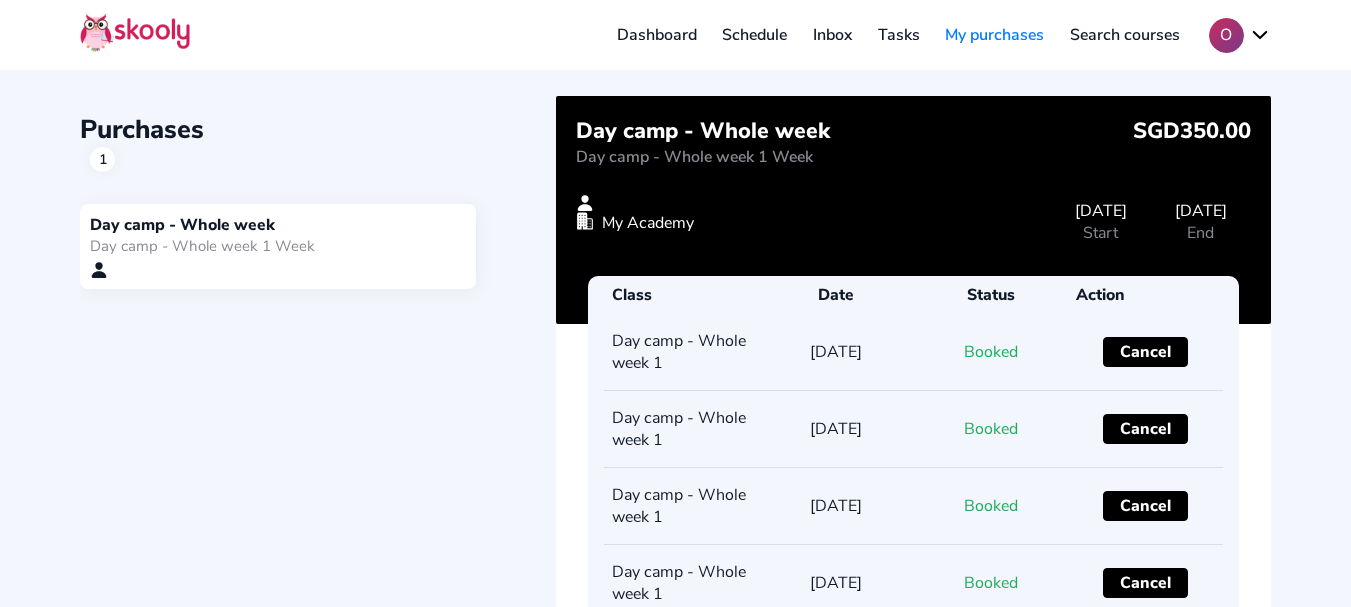 click on "O" at bounding box center [1240, 35] 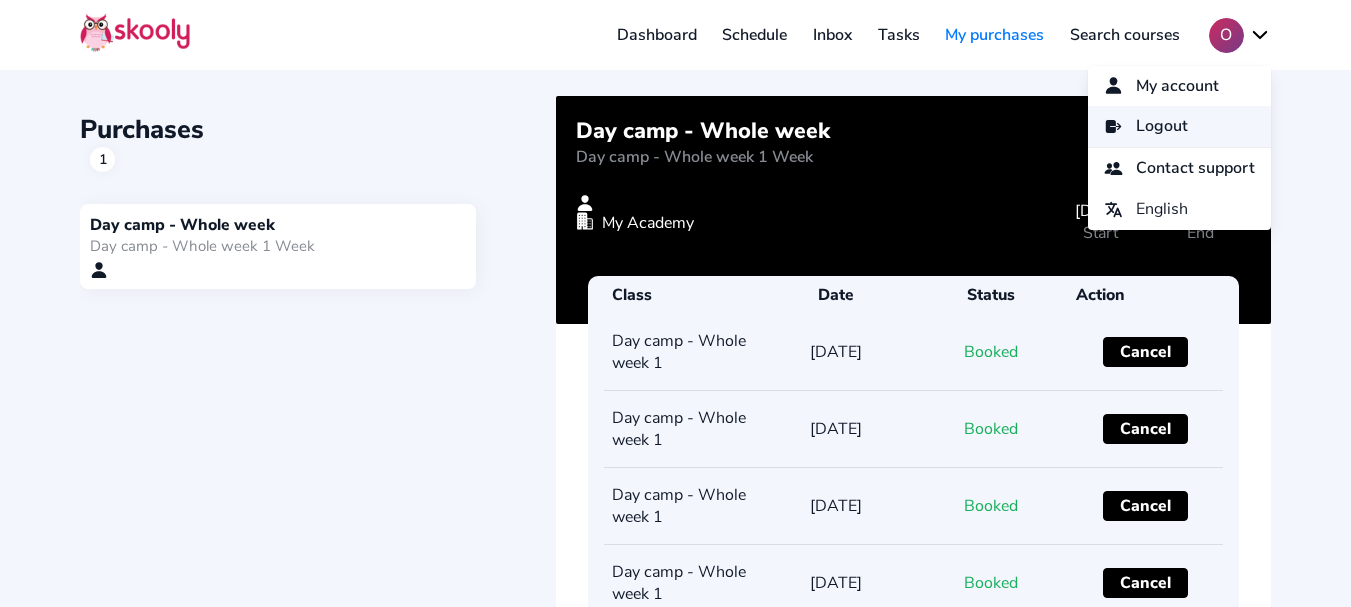 click on "Logout" at bounding box center [1162, 126] 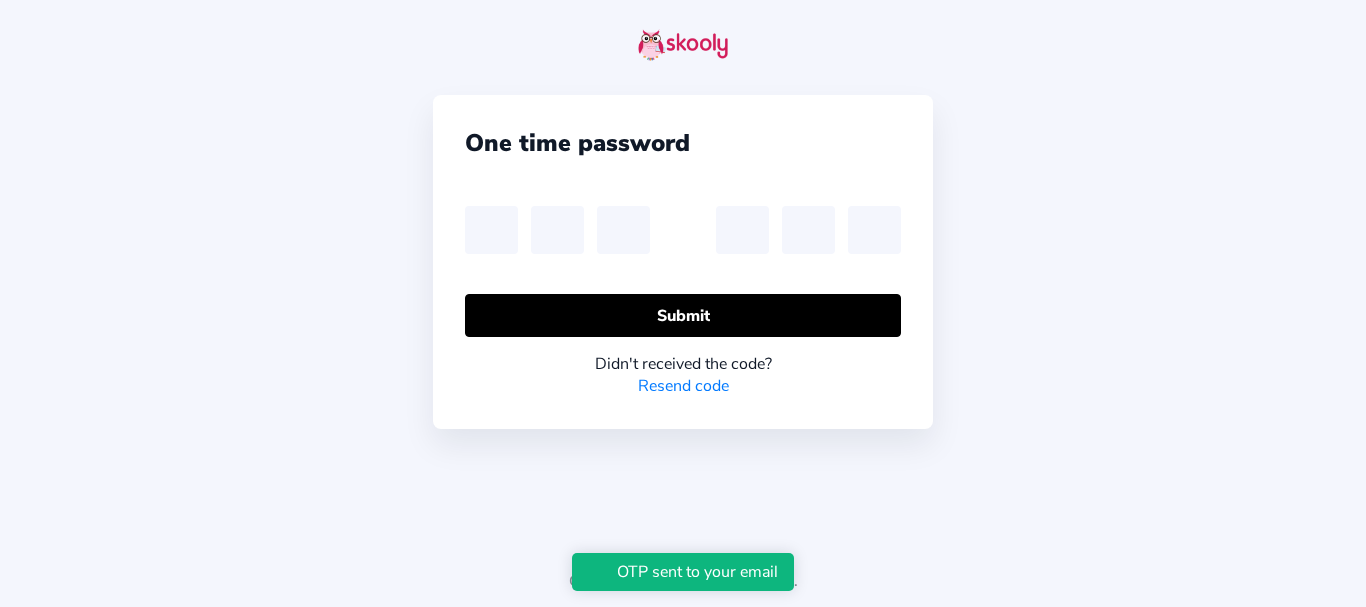 scroll, scrollTop: 0, scrollLeft: 0, axis: both 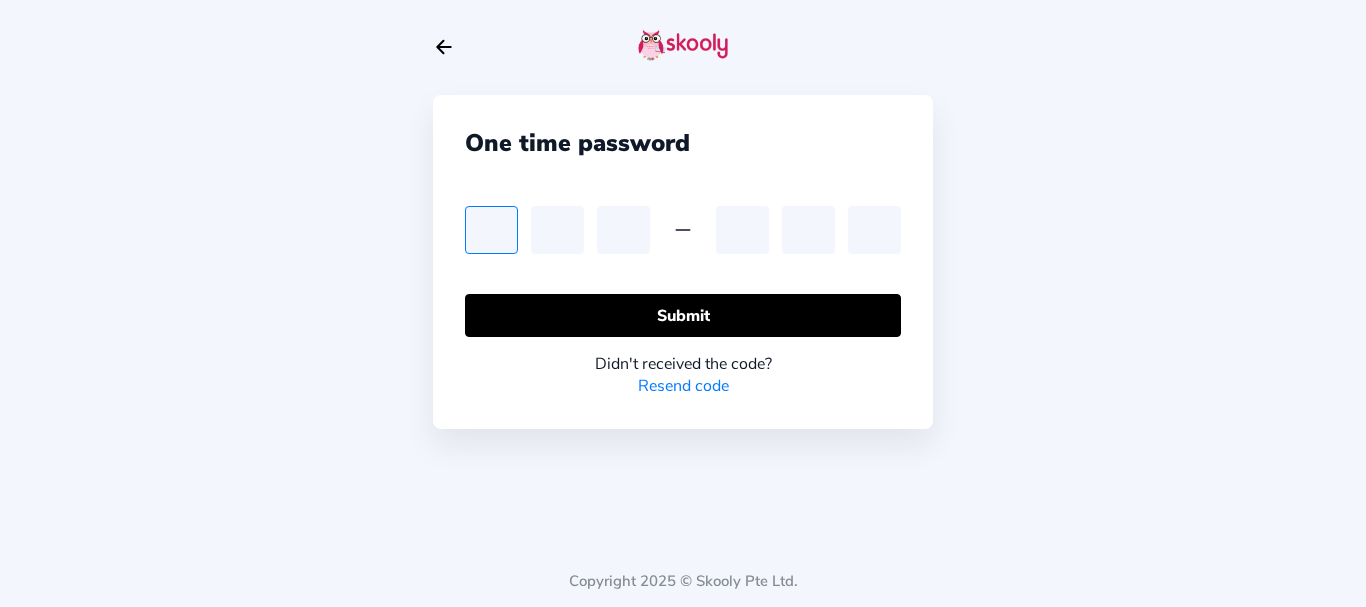 type on "8" 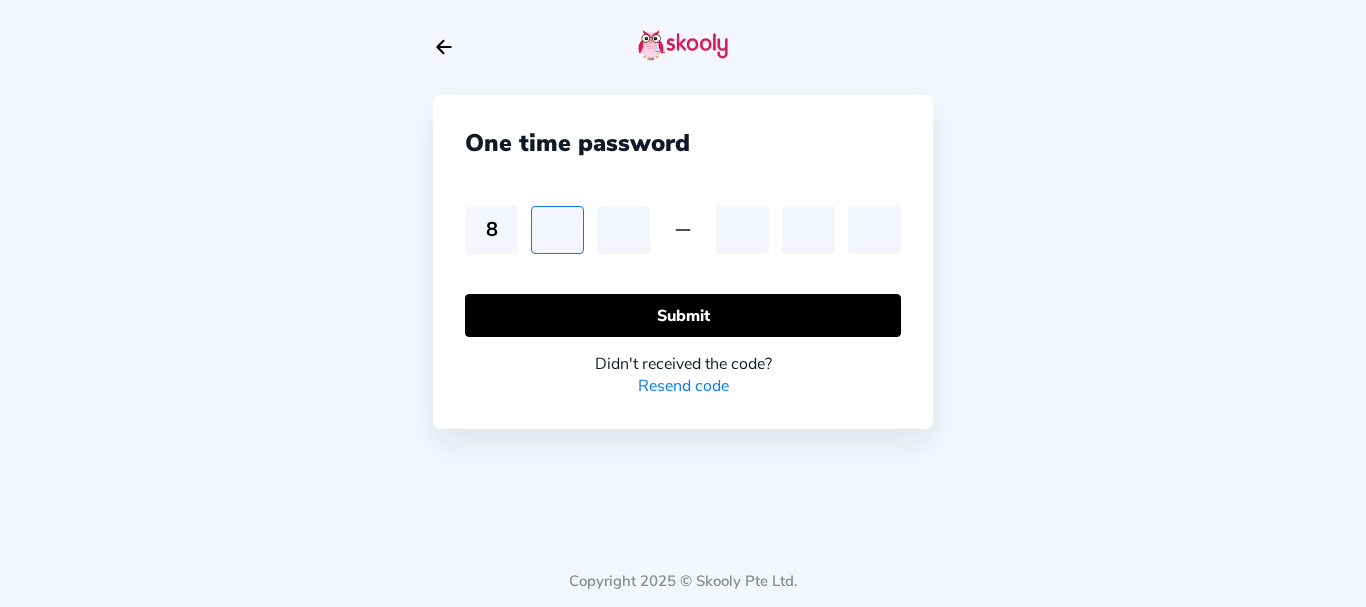 type on "4" 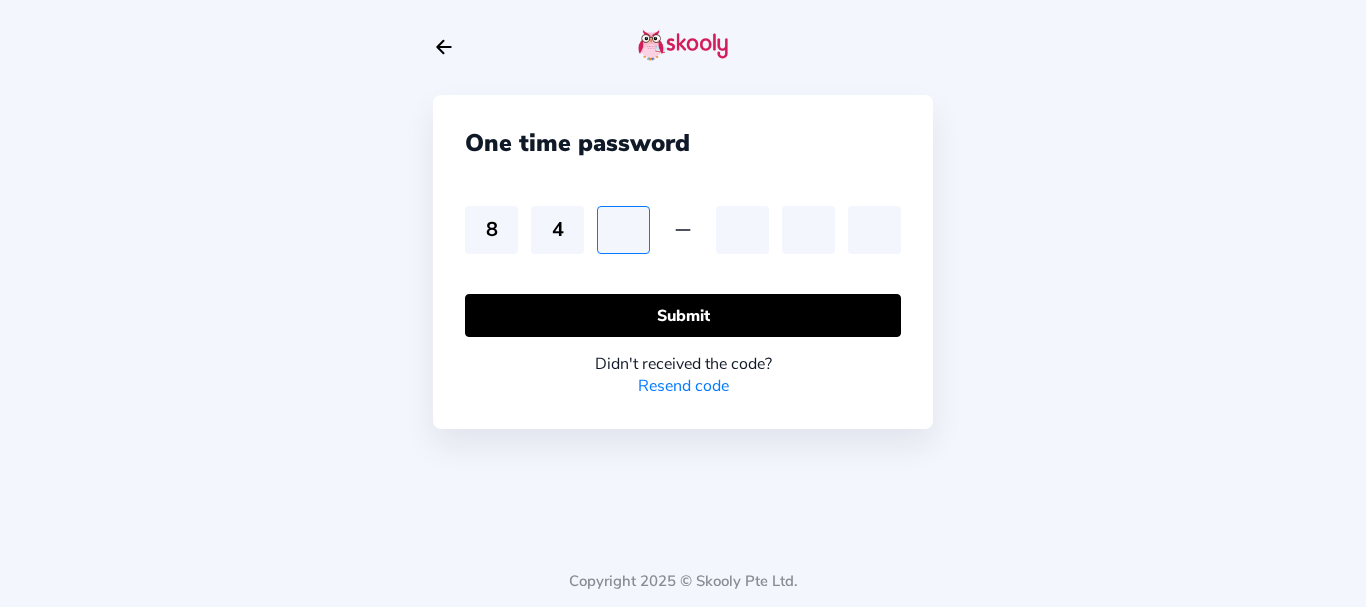 type on "6" 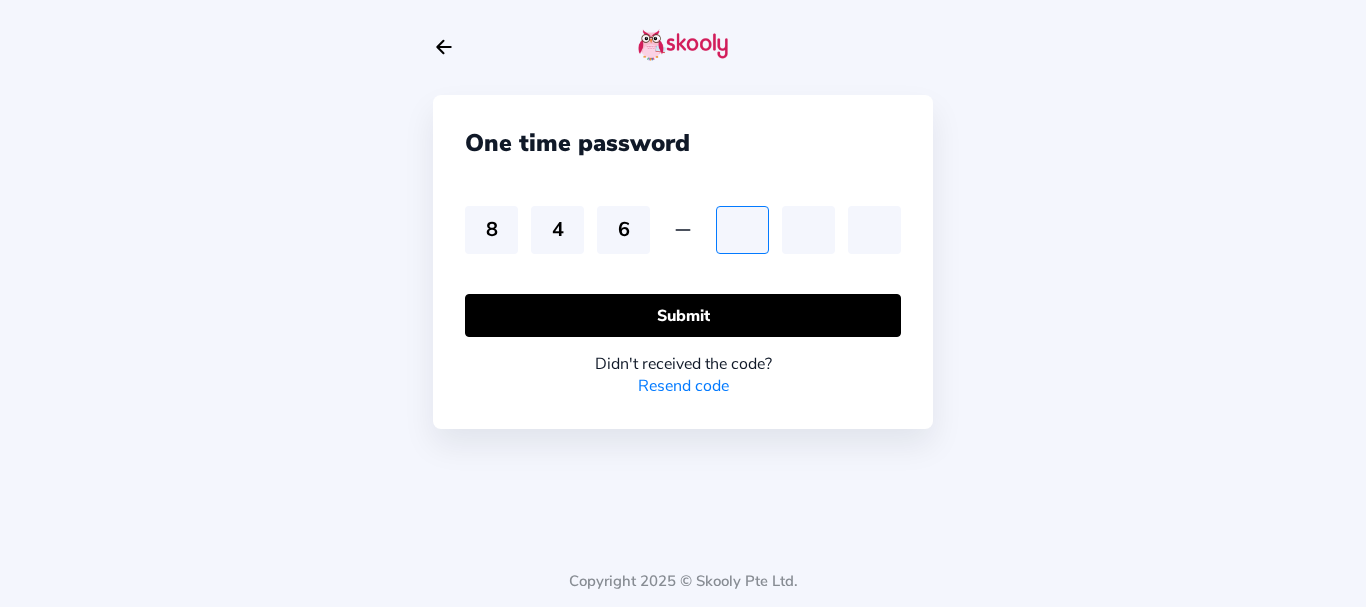 type on "1" 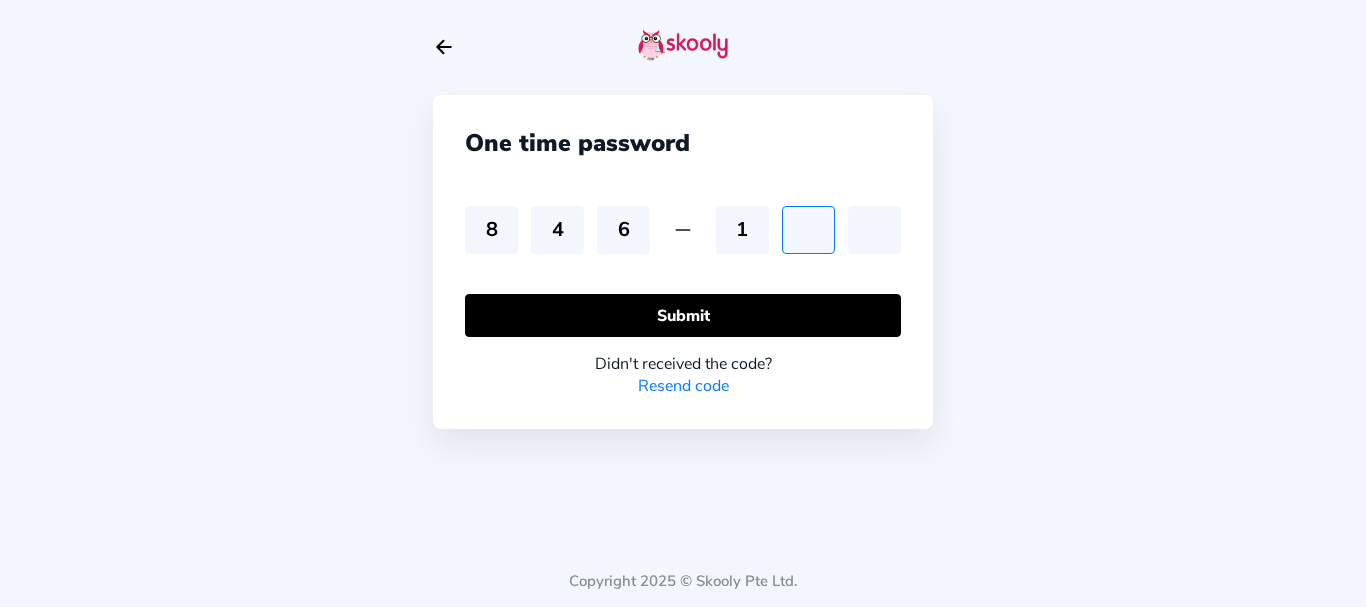 type on "8" 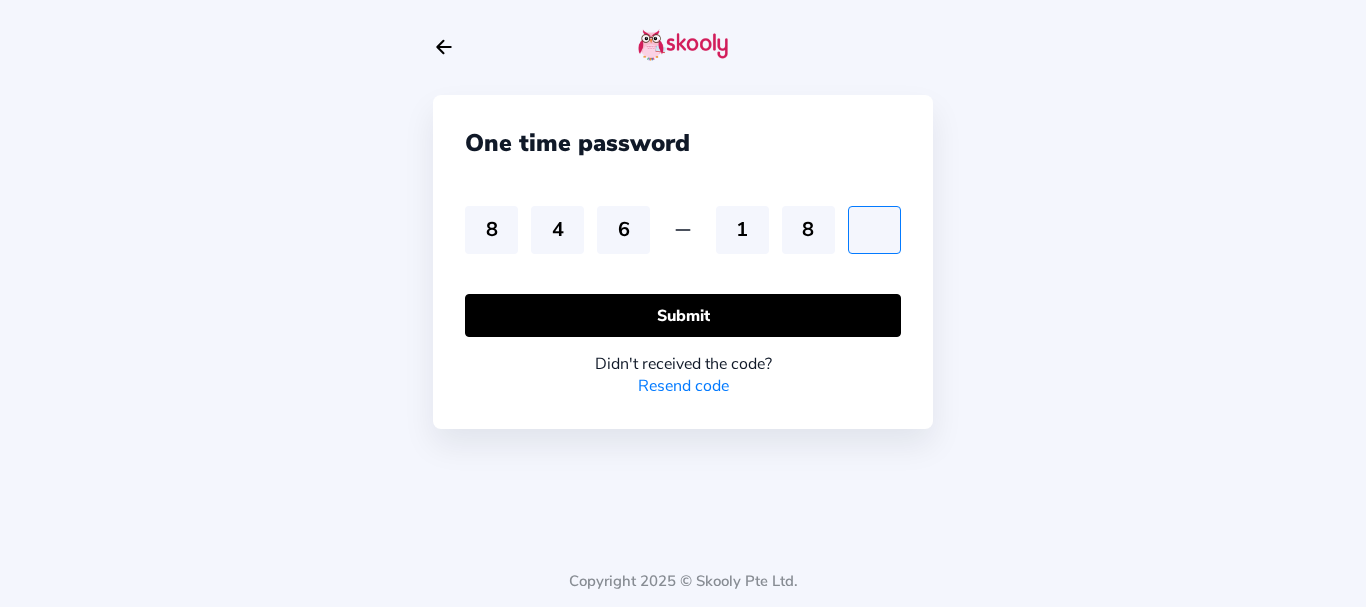 type on "5" 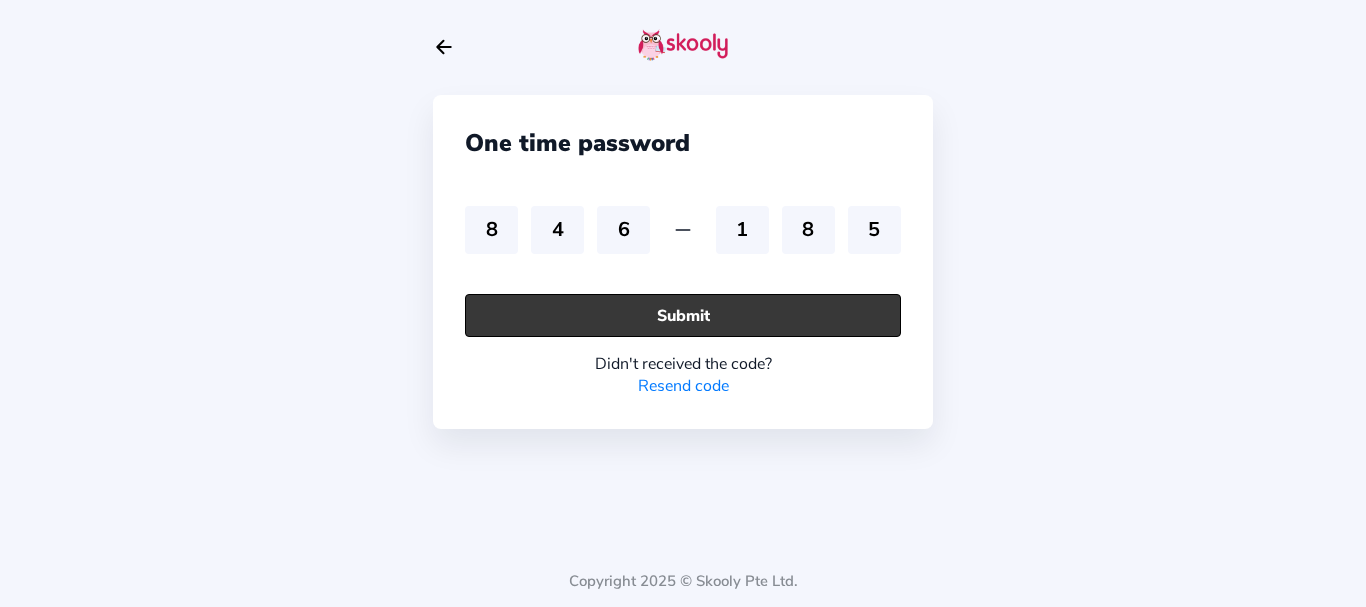 click on "Submit" at bounding box center [683, 315] 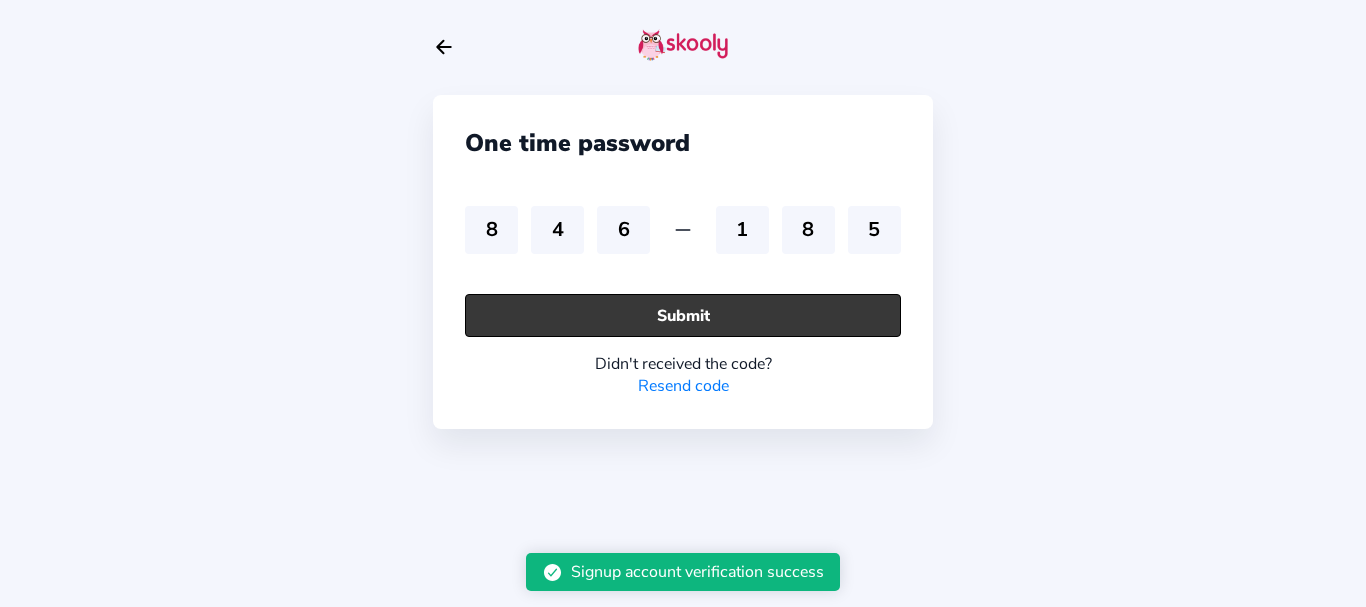 type 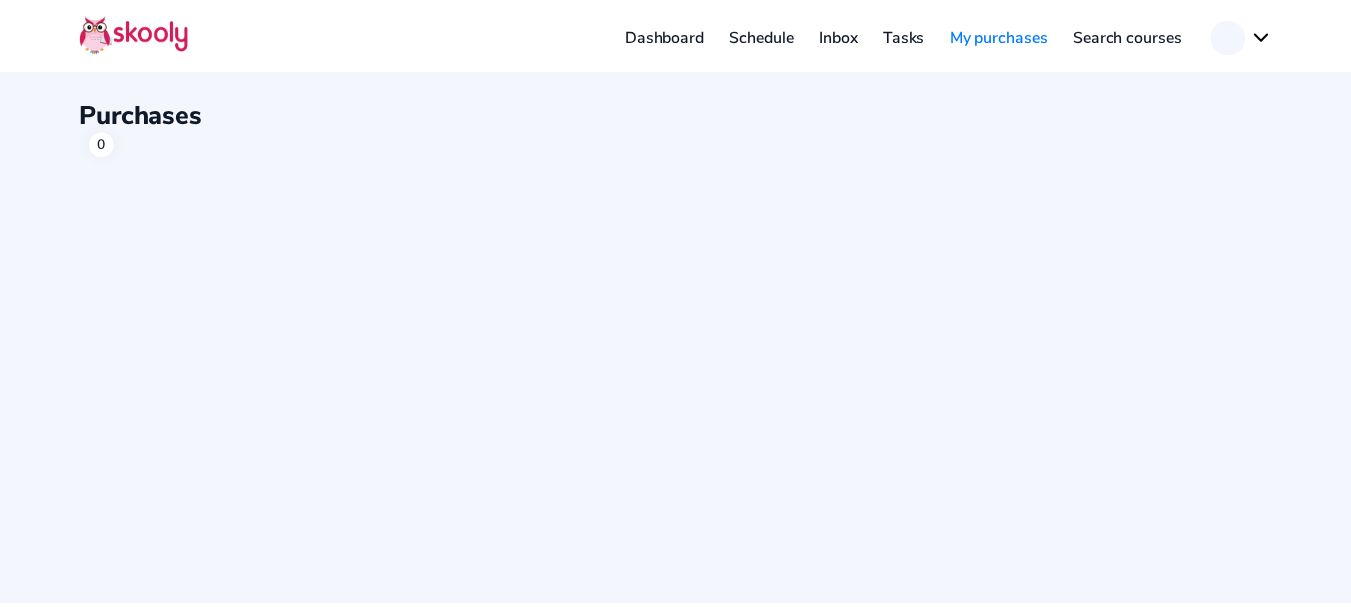 scroll, scrollTop: 0, scrollLeft: 0, axis: both 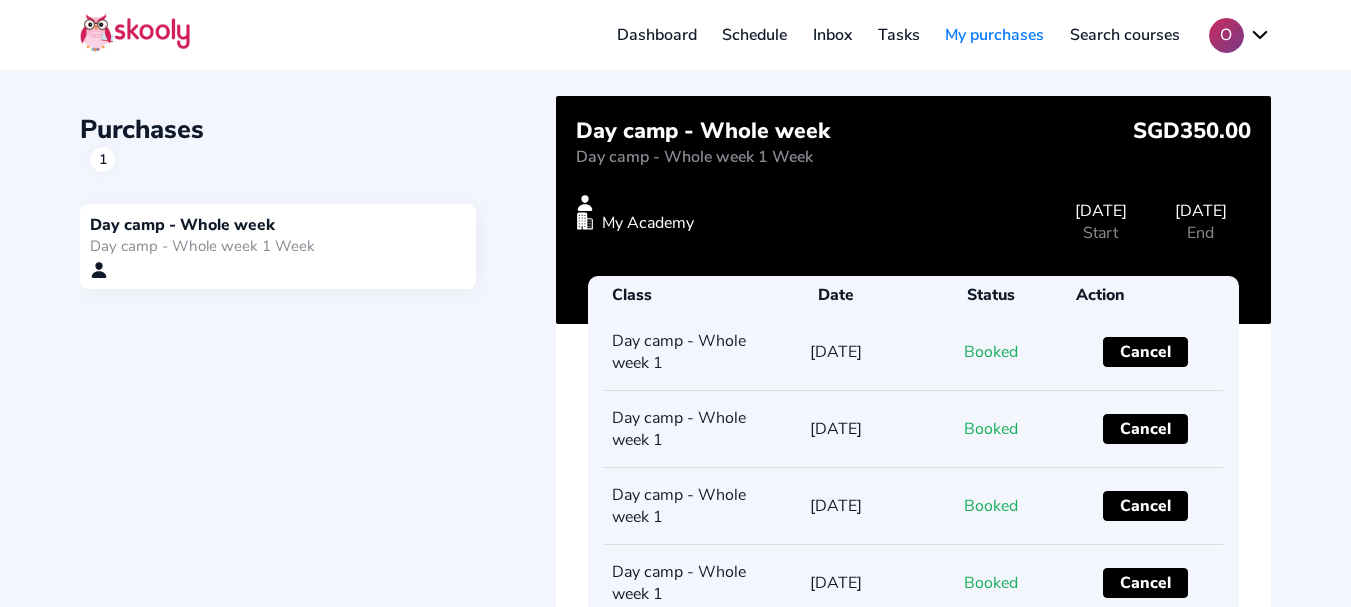 click on "Purchases 1" at bounding box center (318, 142) 